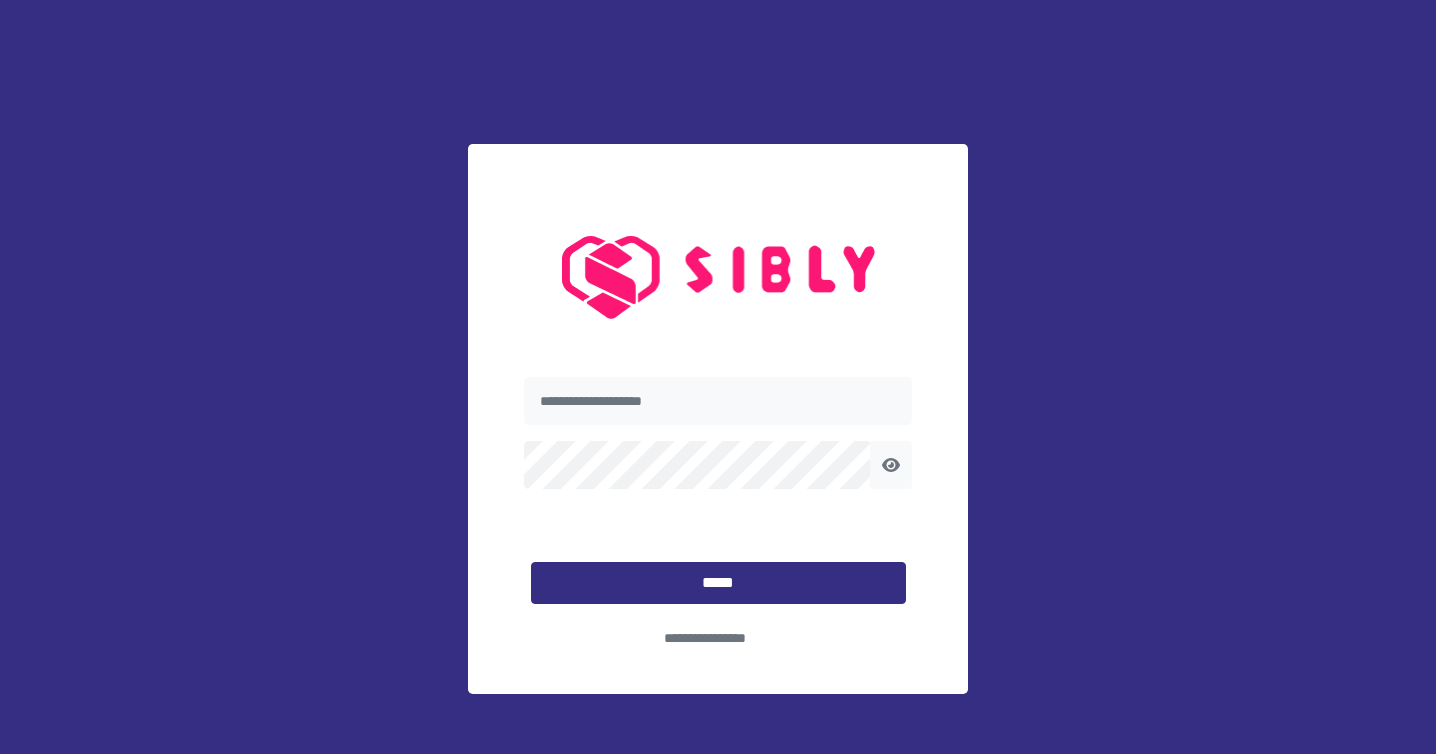 scroll, scrollTop: 0, scrollLeft: 0, axis: both 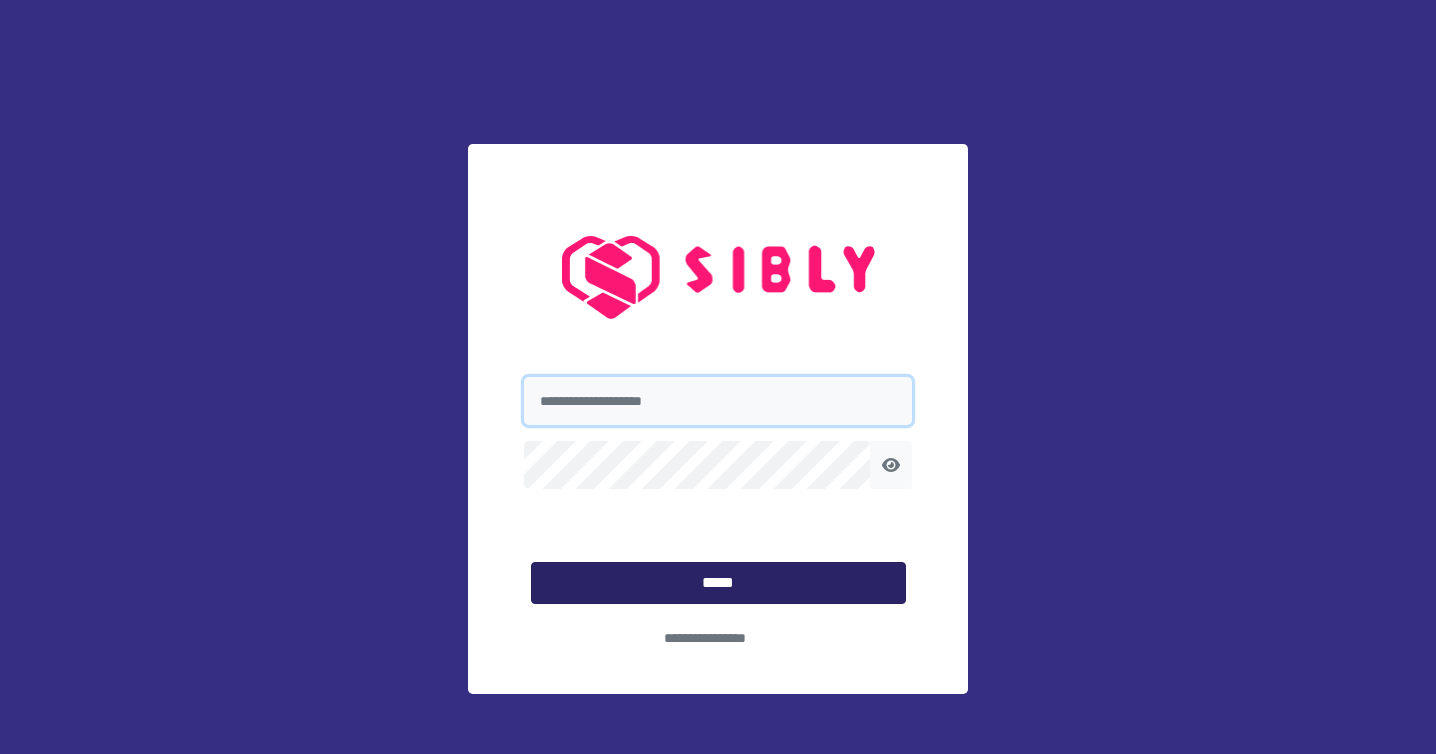 type on "**********" 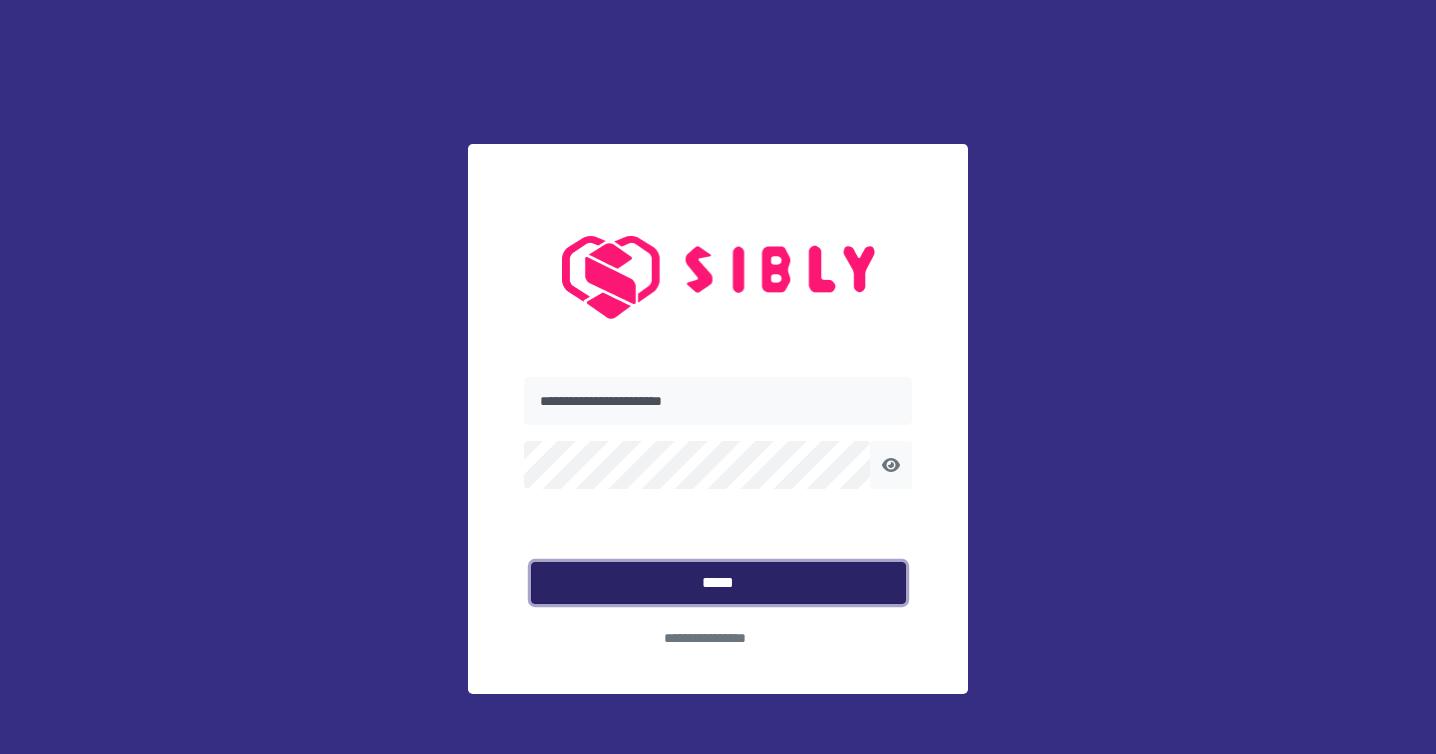 click on "*****" at bounding box center [718, 583] 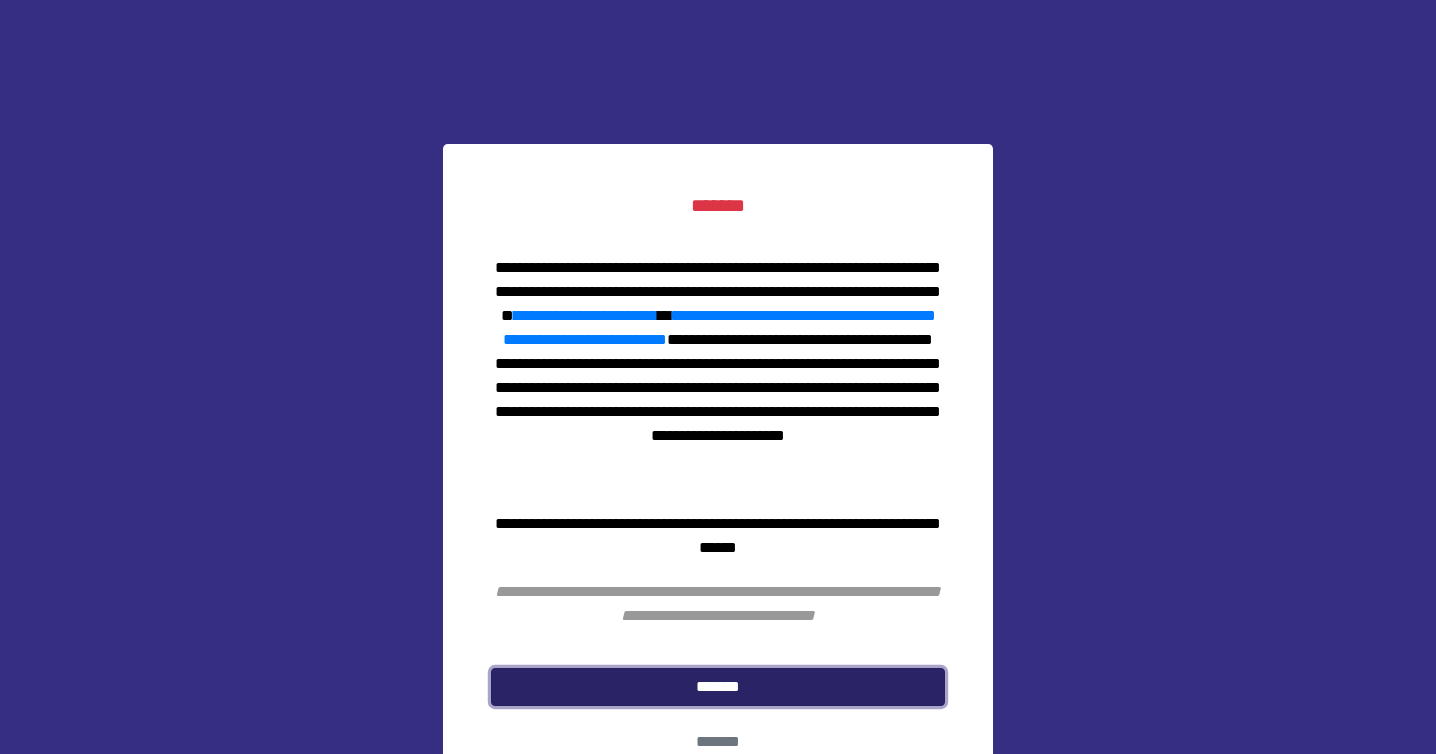 click on "*******" at bounding box center [718, 687] 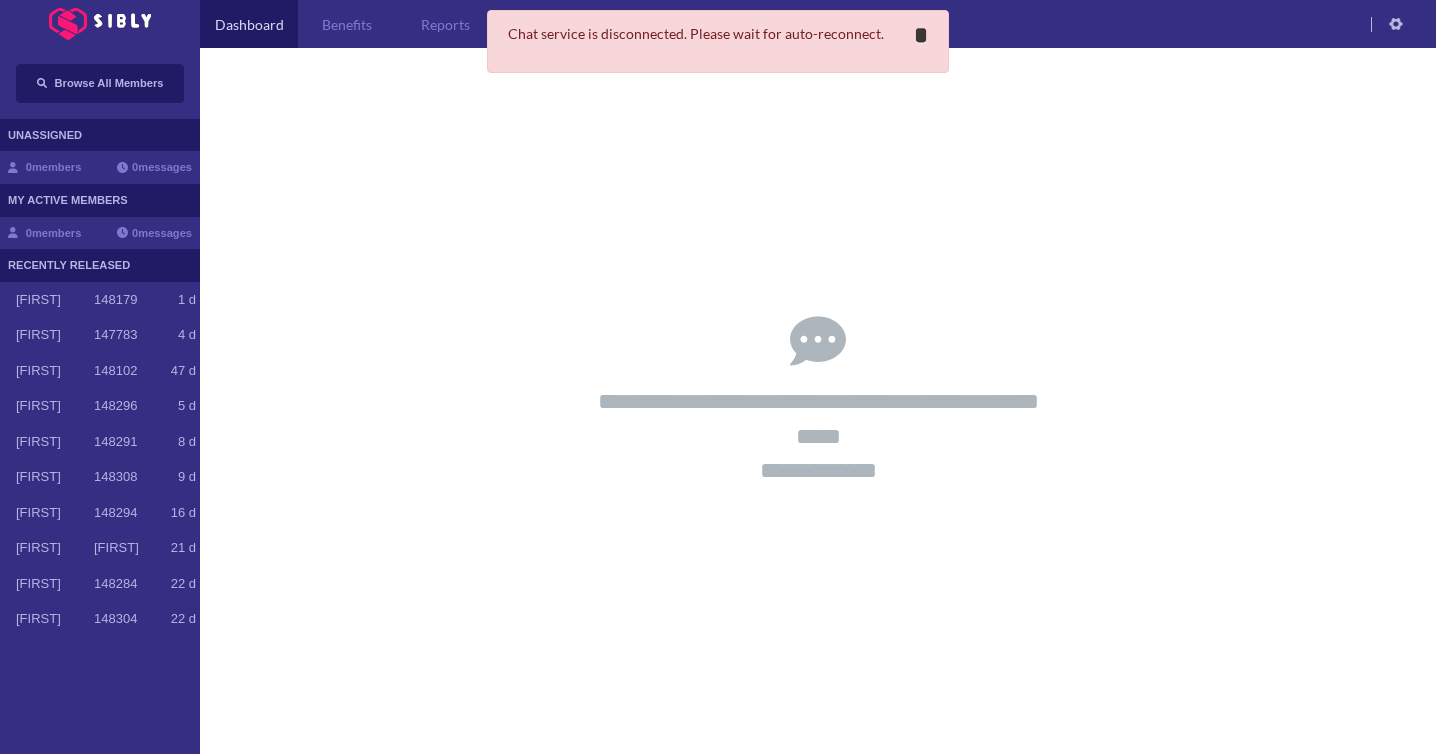 click on "*" at bounding box center (921, 35) 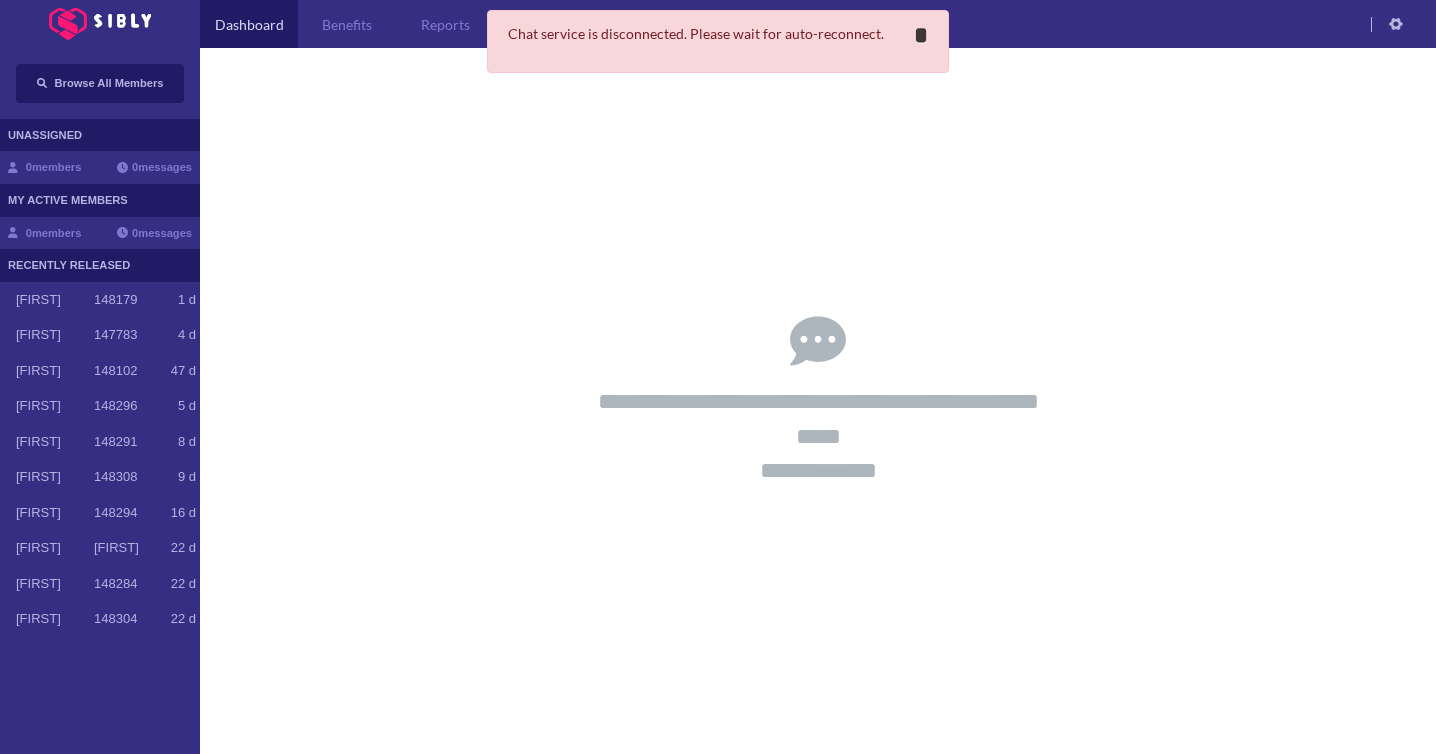 click on "**********" at bounding box center (921, 35) 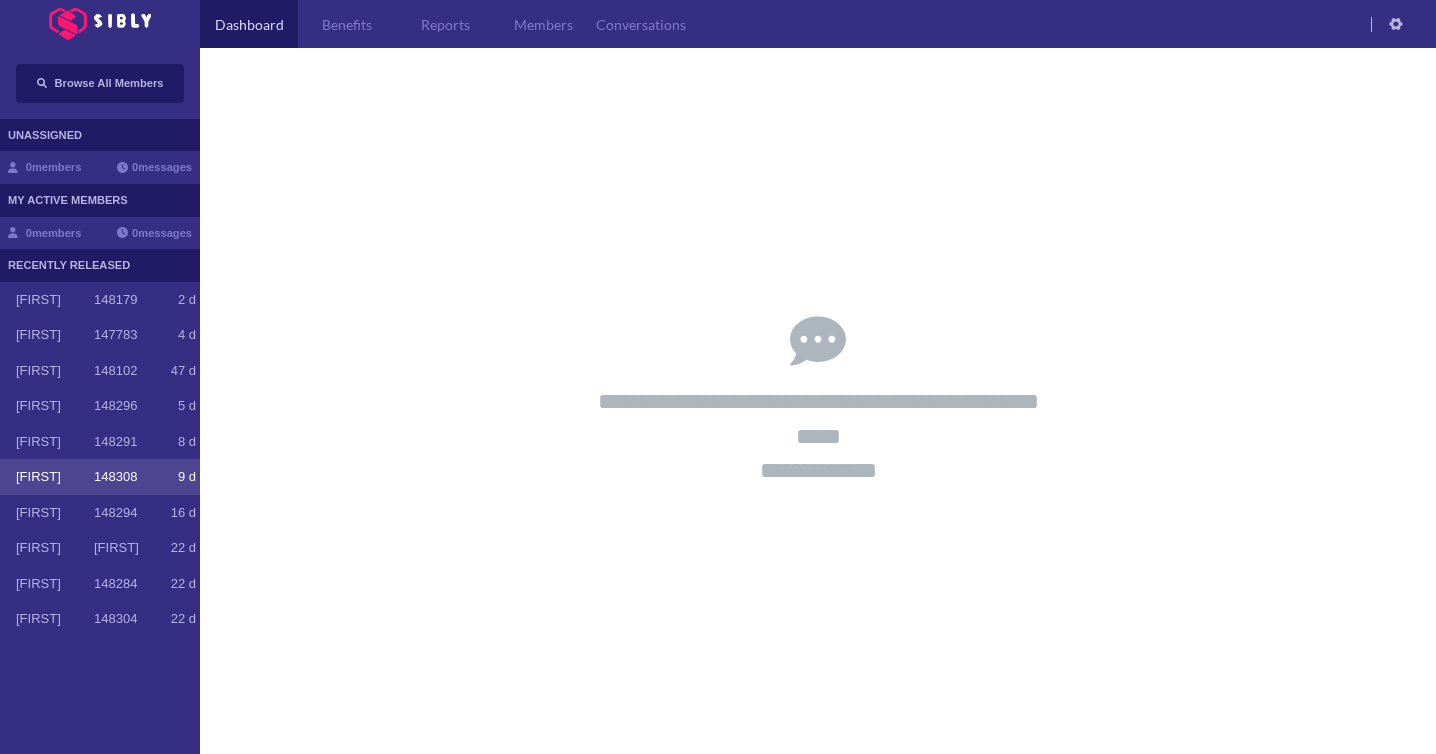 click on "[FIRST]" at bounding box center (55, 477) 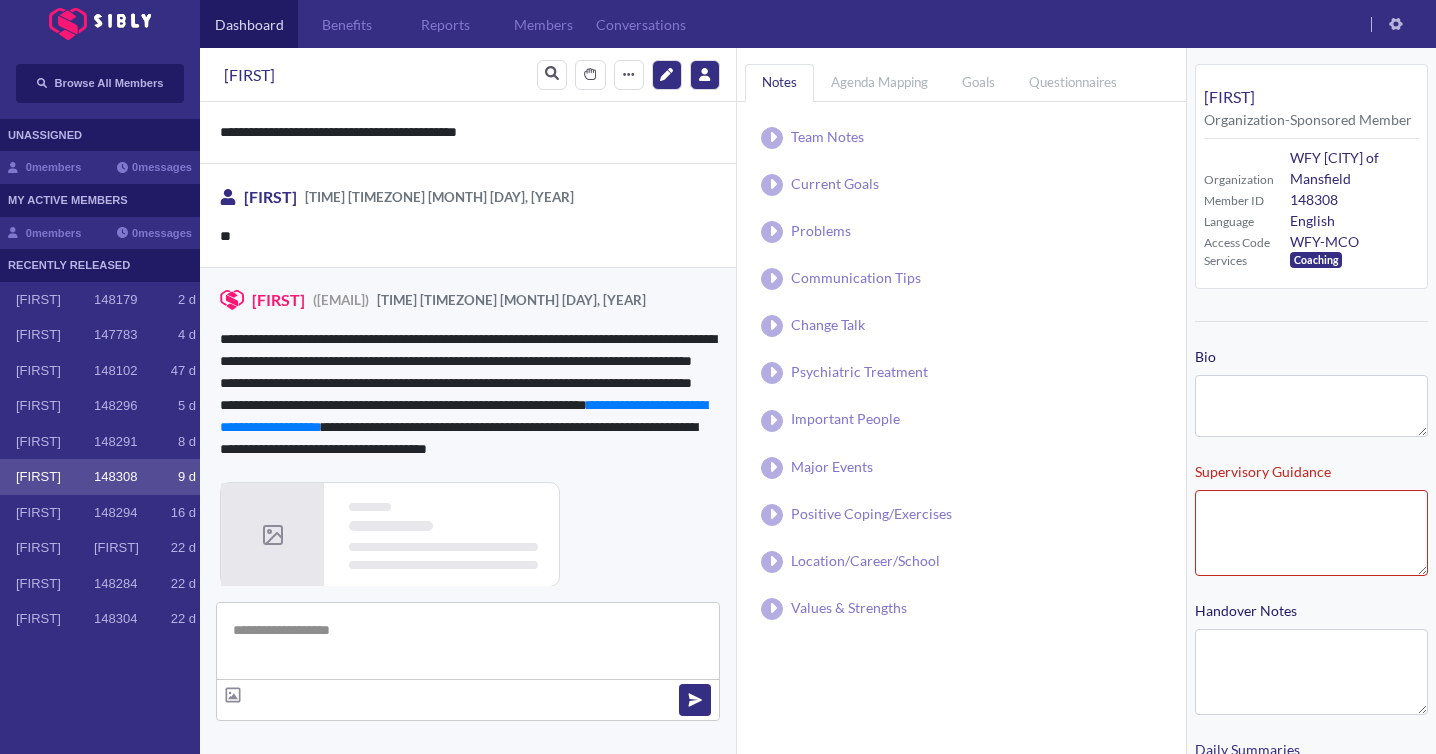 scroll, scrollTop: 1420, scrollLeft: 0, axis: vertical 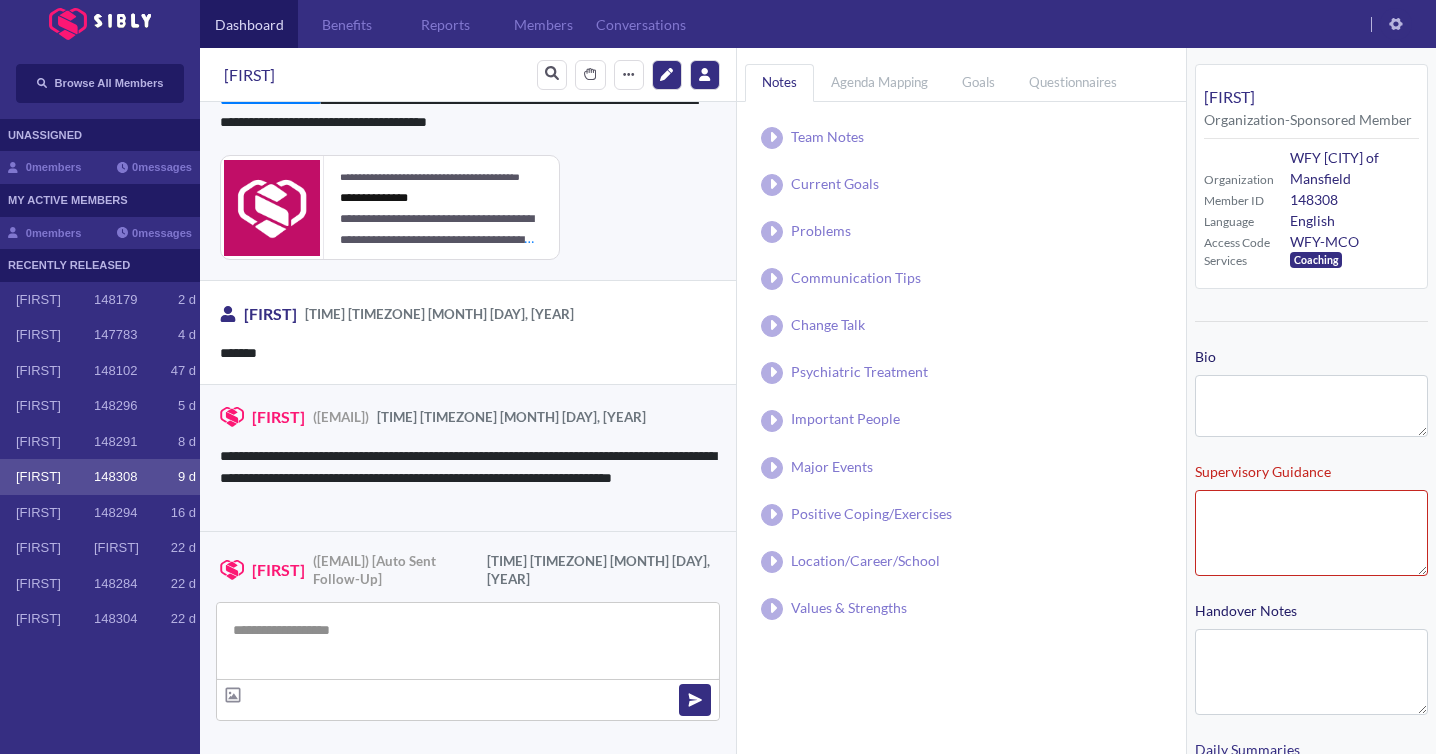 type on "**********" 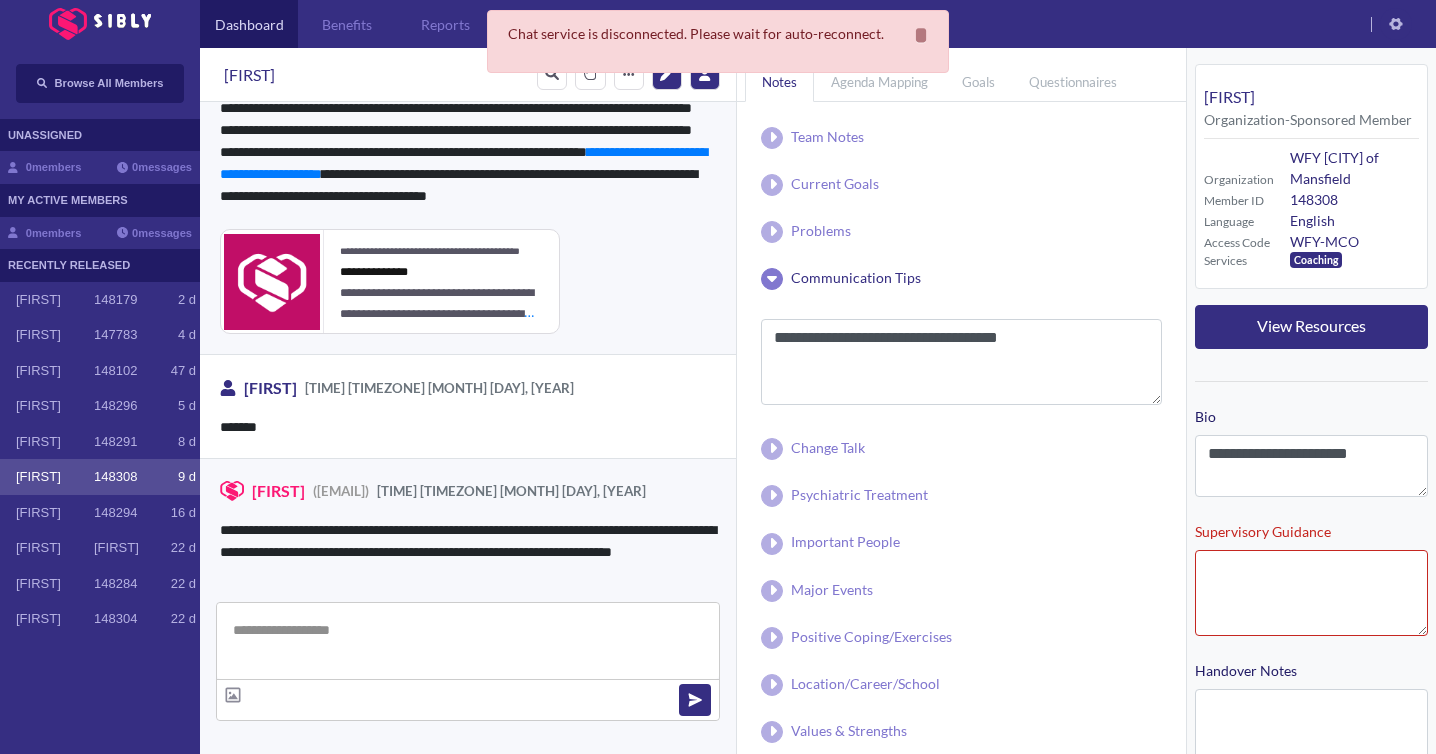 scroll, scrollTop: 1494, scrollLeft: 0, axis: vertical 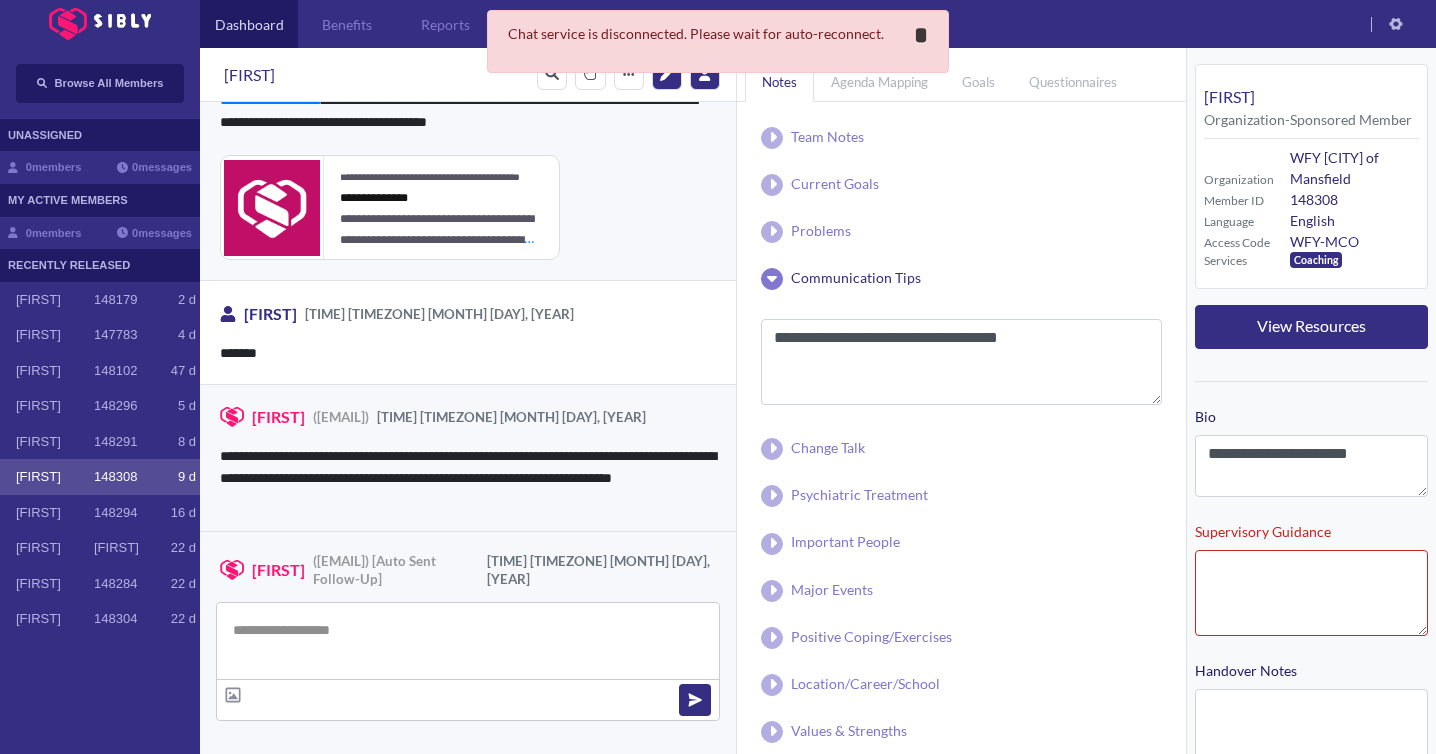 click on "*" at bounding box center [921, 35] 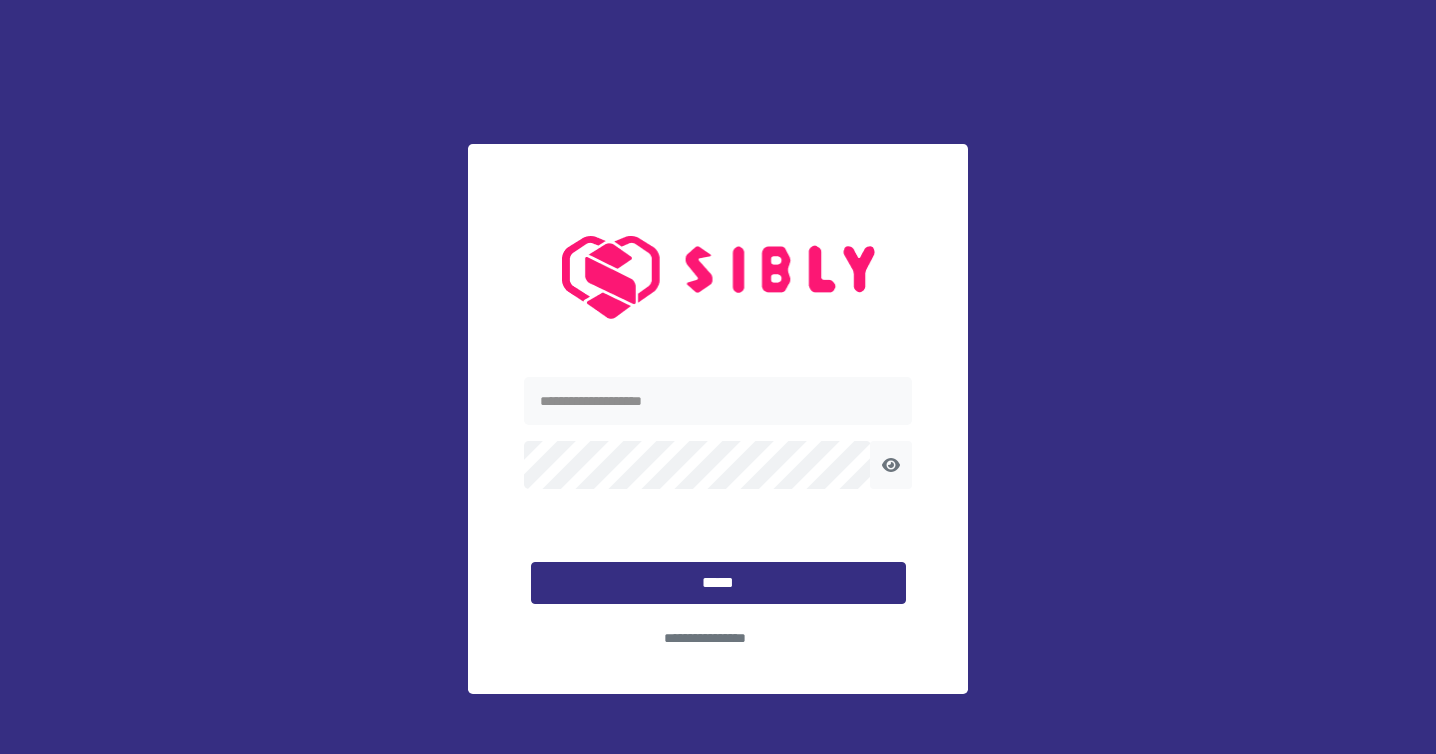scroll, scrollTop: 0, scrollLeft: 0, axis: both 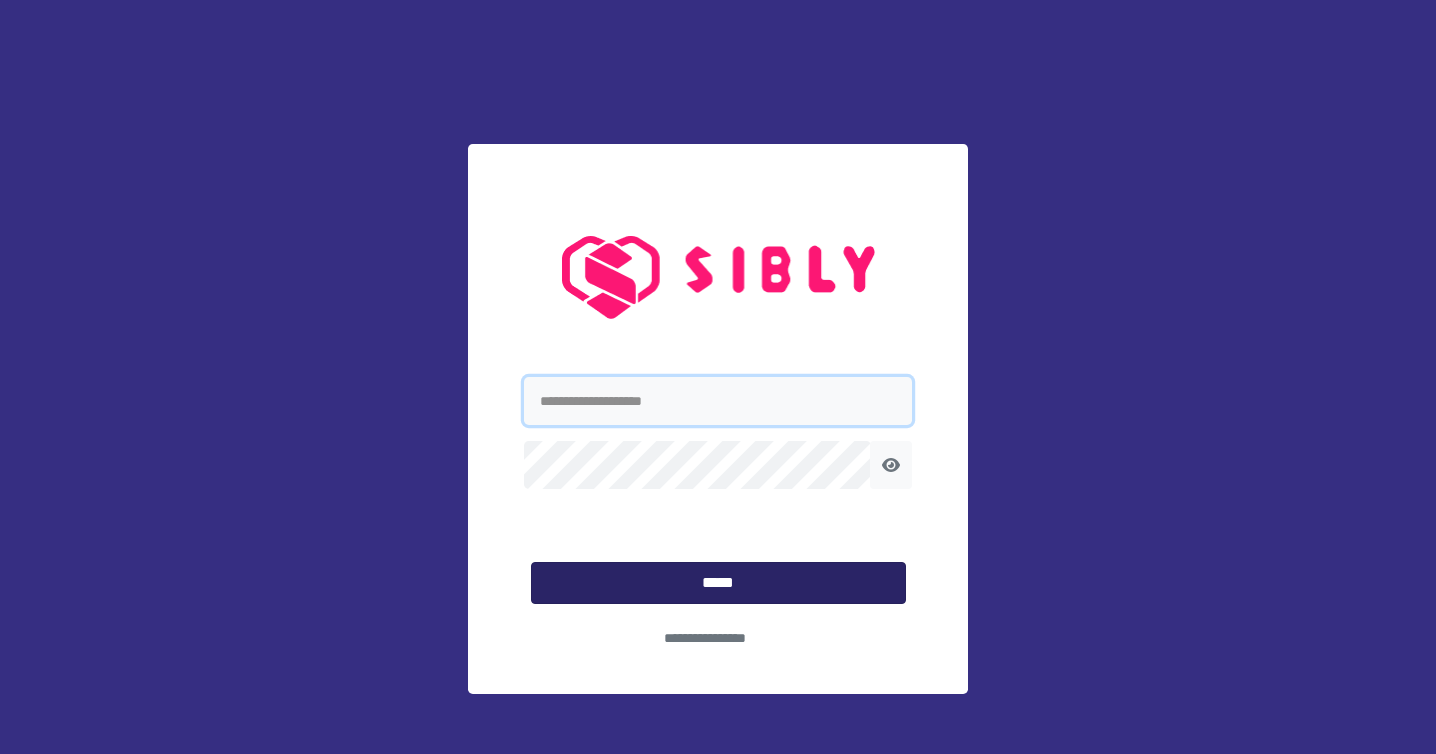 type on "**********" 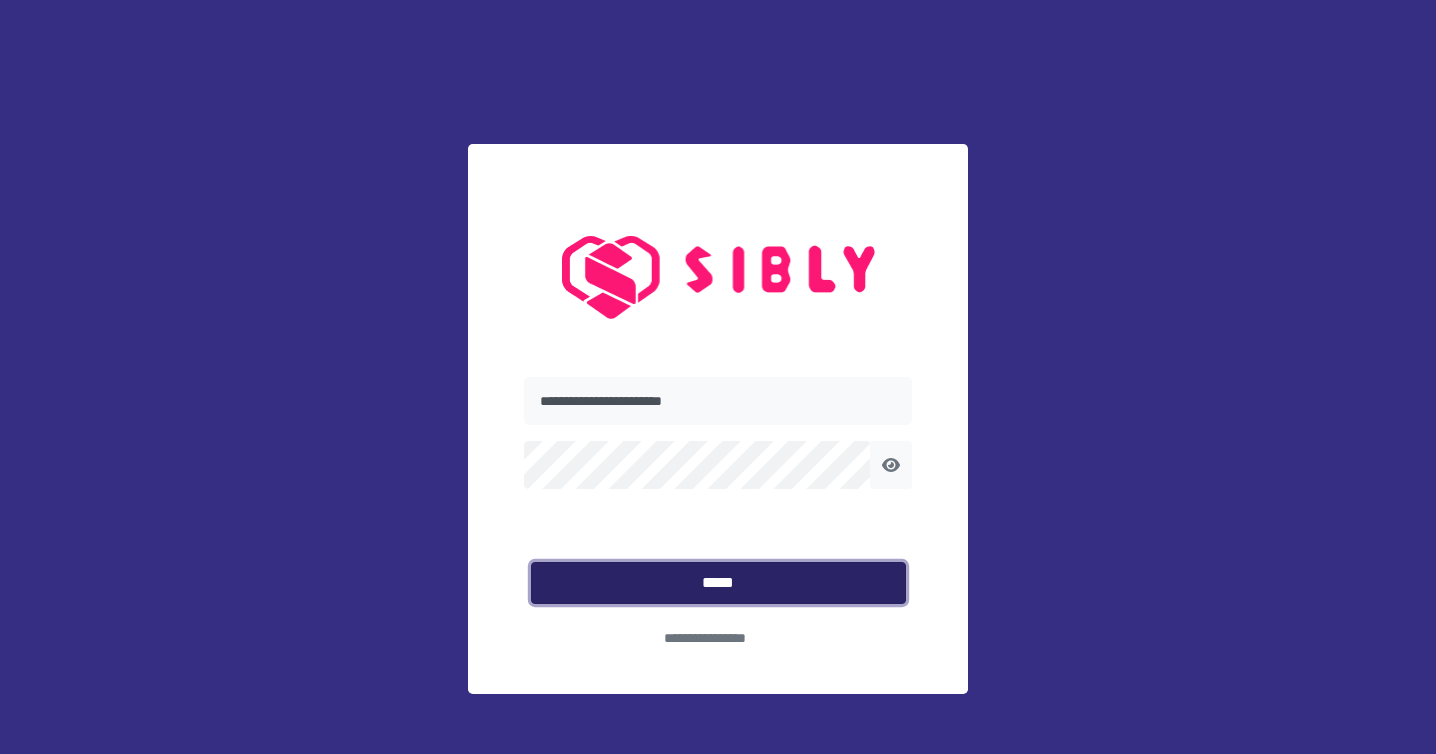 click on "*****" at bounding box center (718, 583) 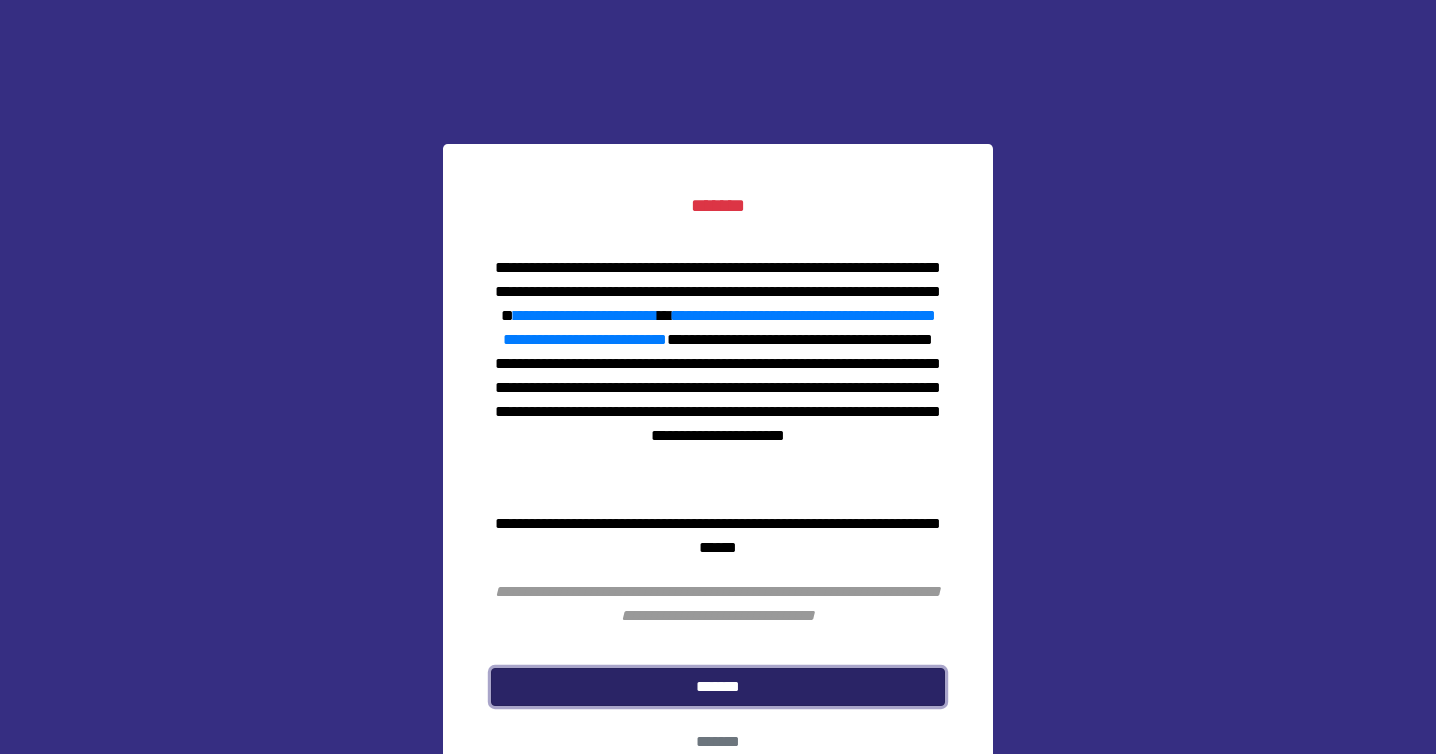 click on "*******" at bounding box center [718, 687] 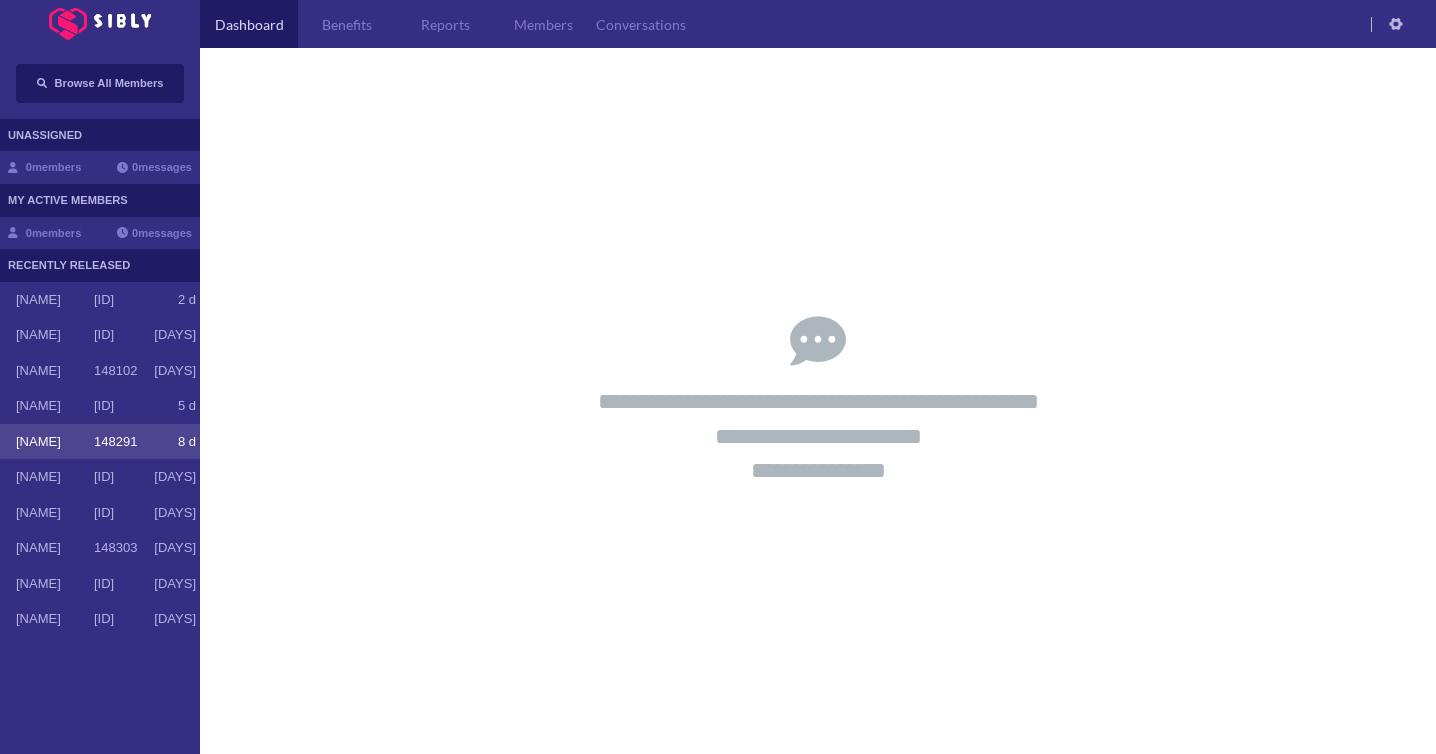 click on "[NAME] [ID] [DAYS]" at bounding box center (100, 442) 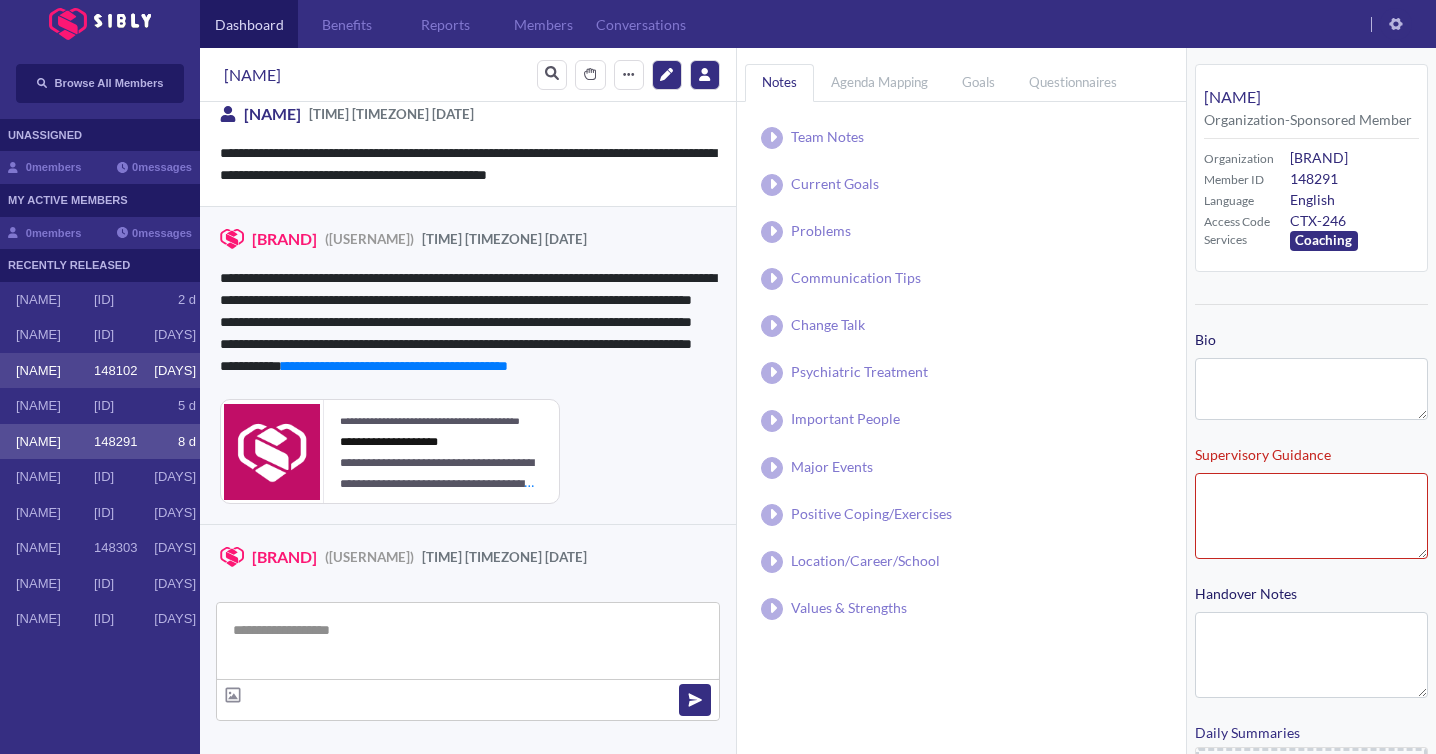 scroll, scrollTop: 4592, scrollLeft: 0, axis: vertical 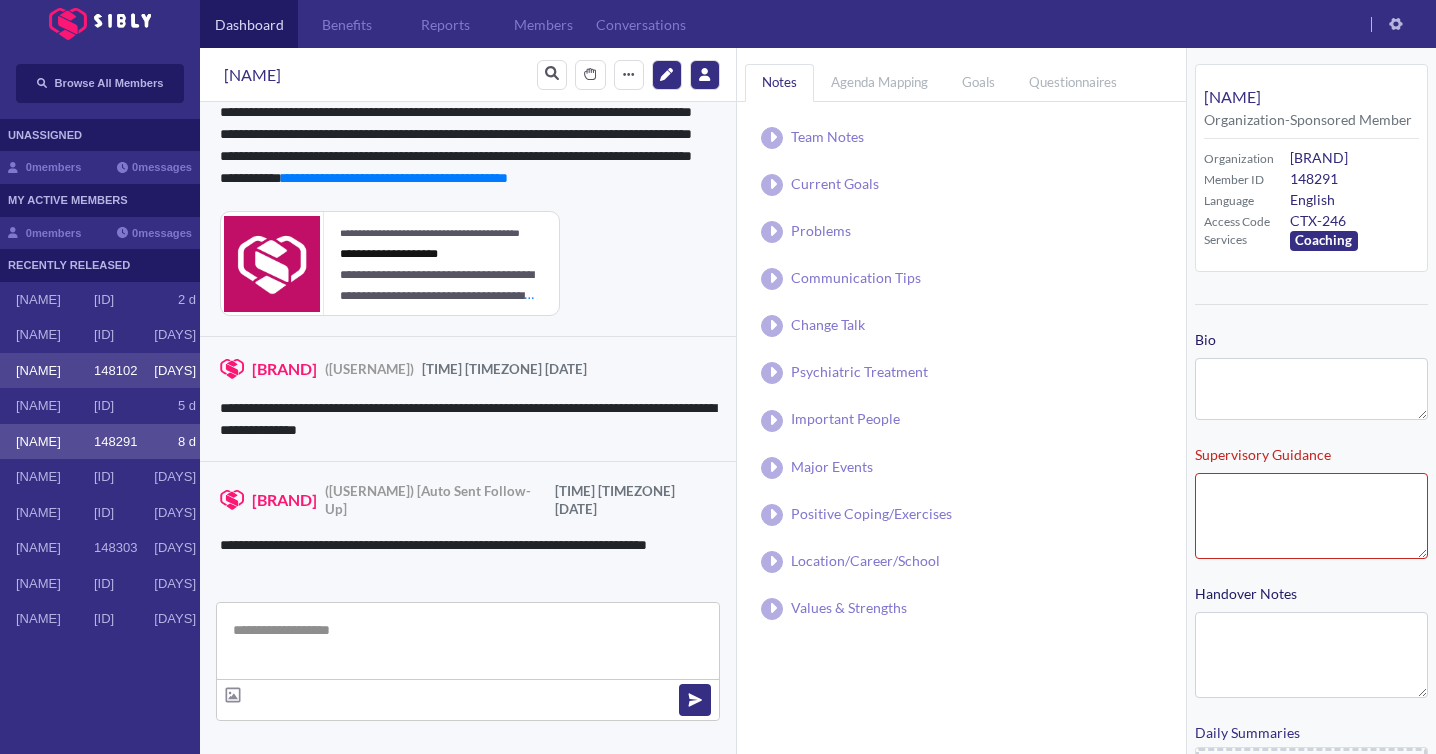 type on "**********" 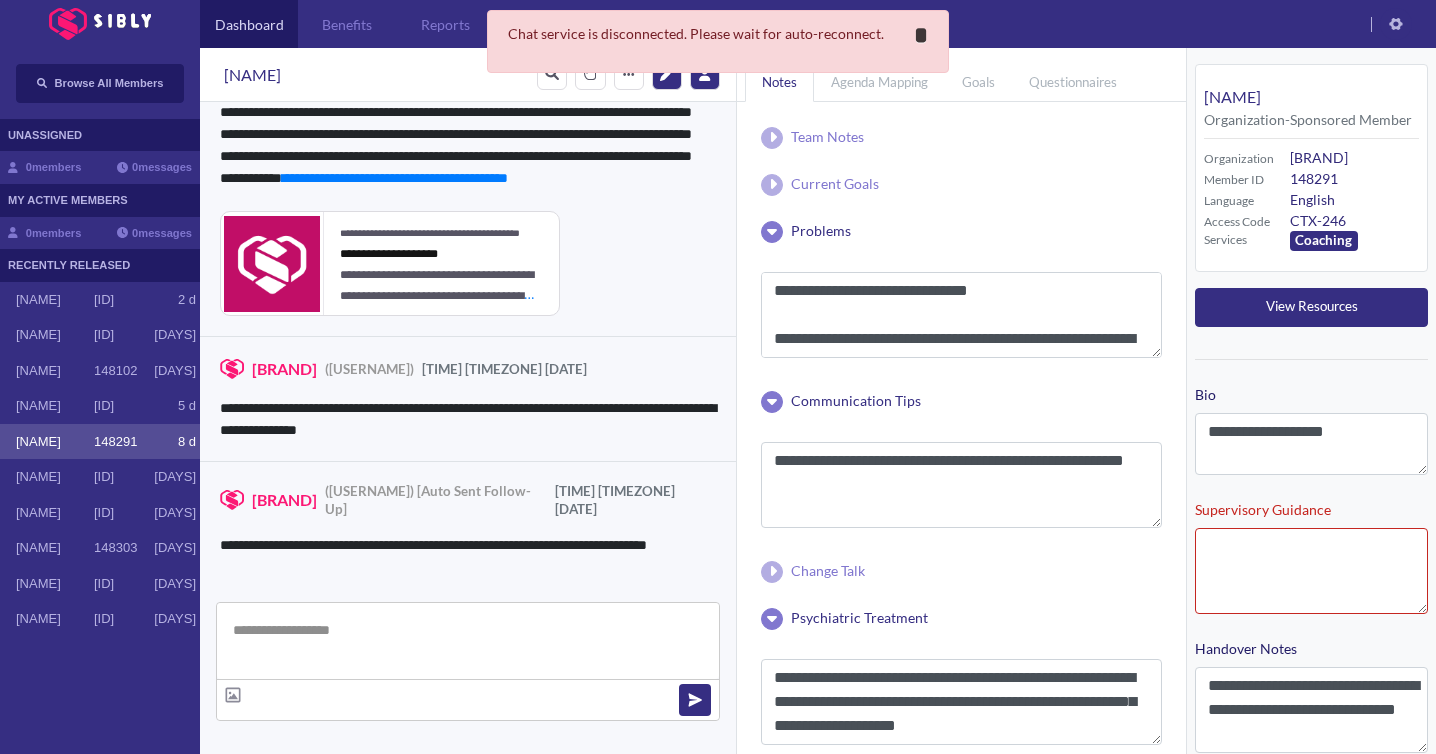 click on "*" at bounding box center [921, 35] 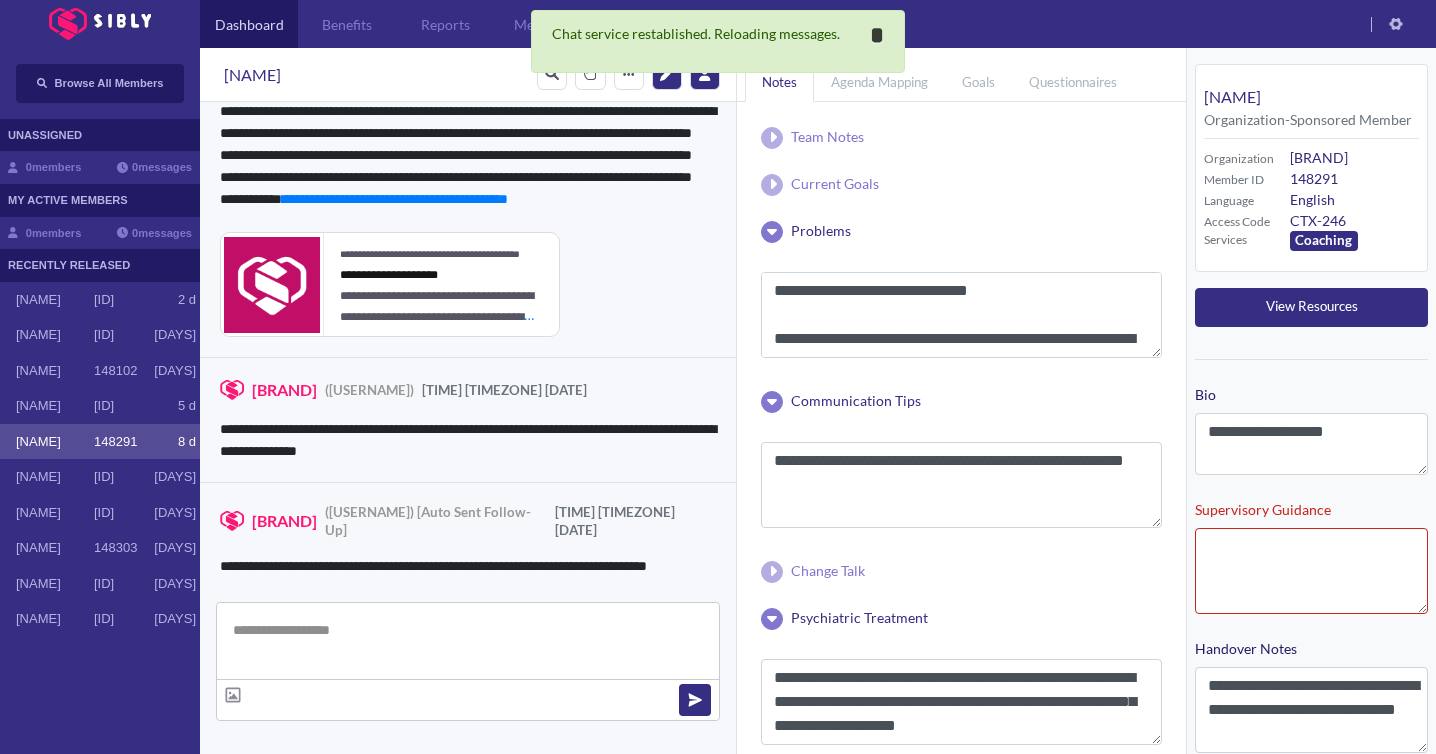 scroll, scrollTop: 4592, scrollLeft: 0, axis: vertical 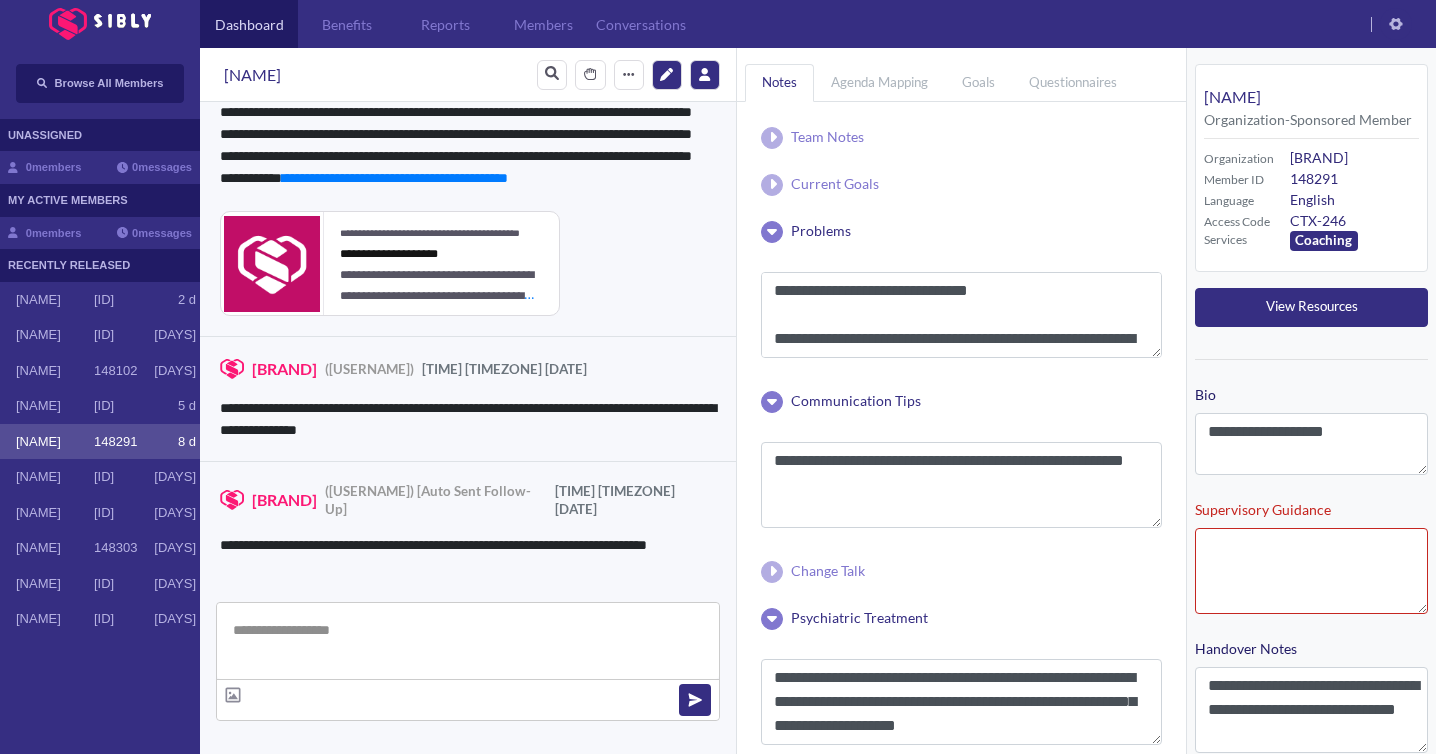 click on "Dashboard Benefits Reports Members Conversations" at bounding box center (718, 24) 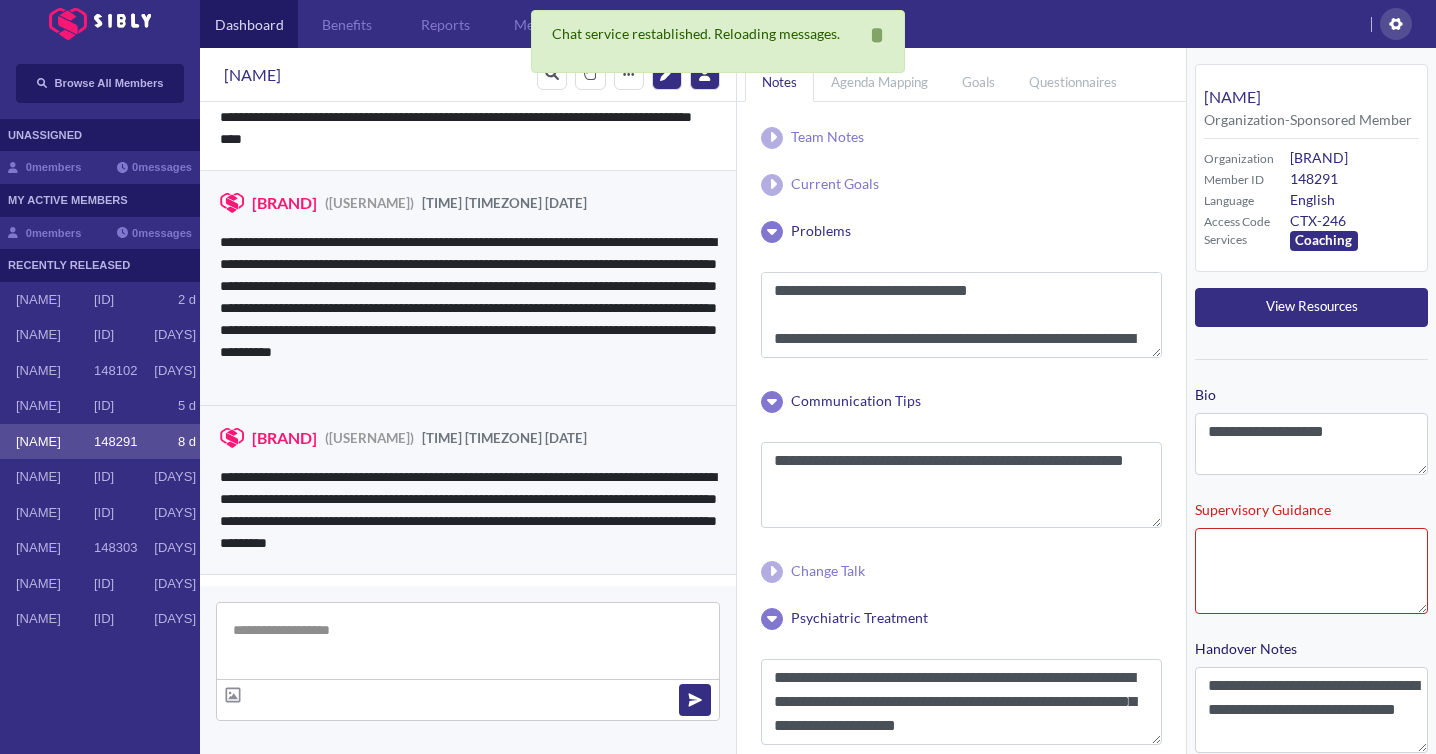 scroll, scrollTop: 4592, scrollLeft: 0, axis: vertical 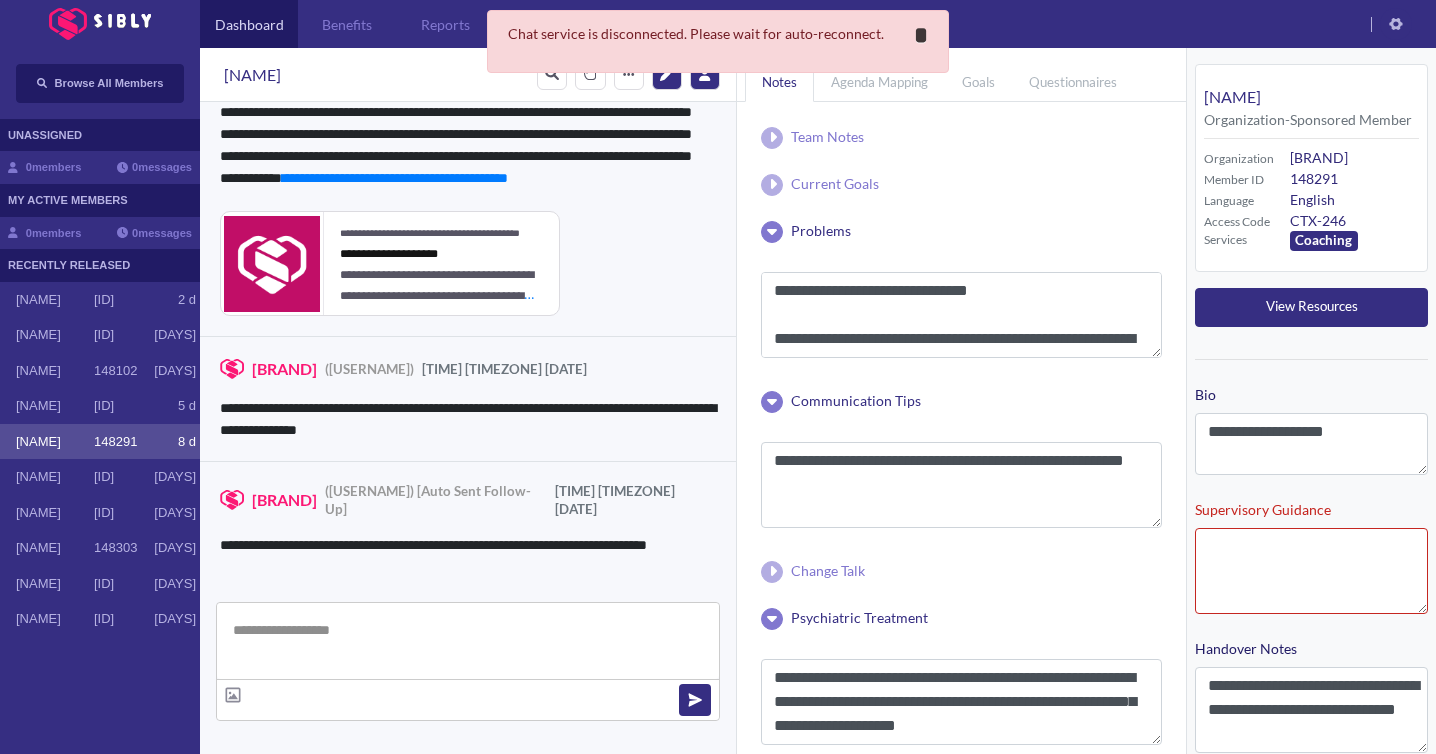click on "**********" at bounding box center (921, 35) 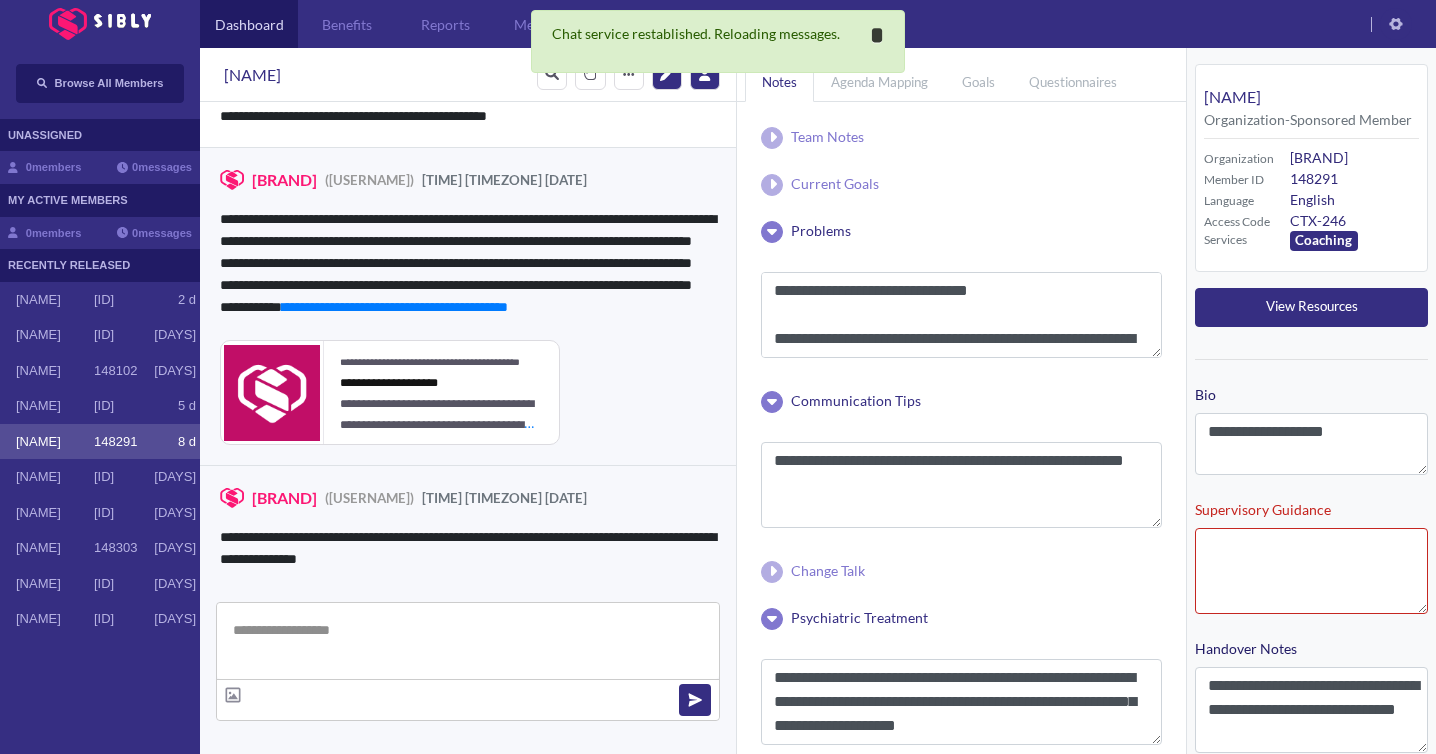 scroll, scrollTop: 4592, scrollLeft: 0, axis: vertical 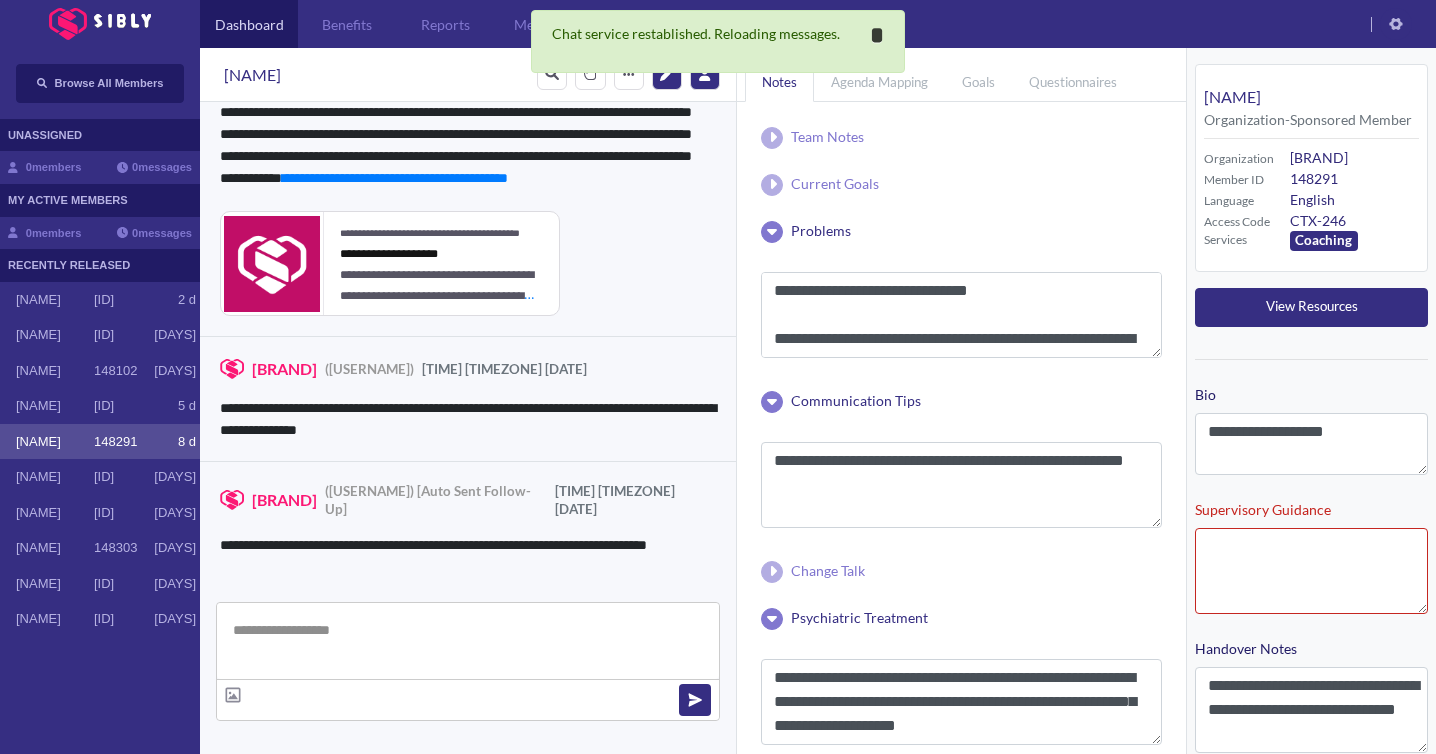 click on "*" at bounding box center [877, 35] 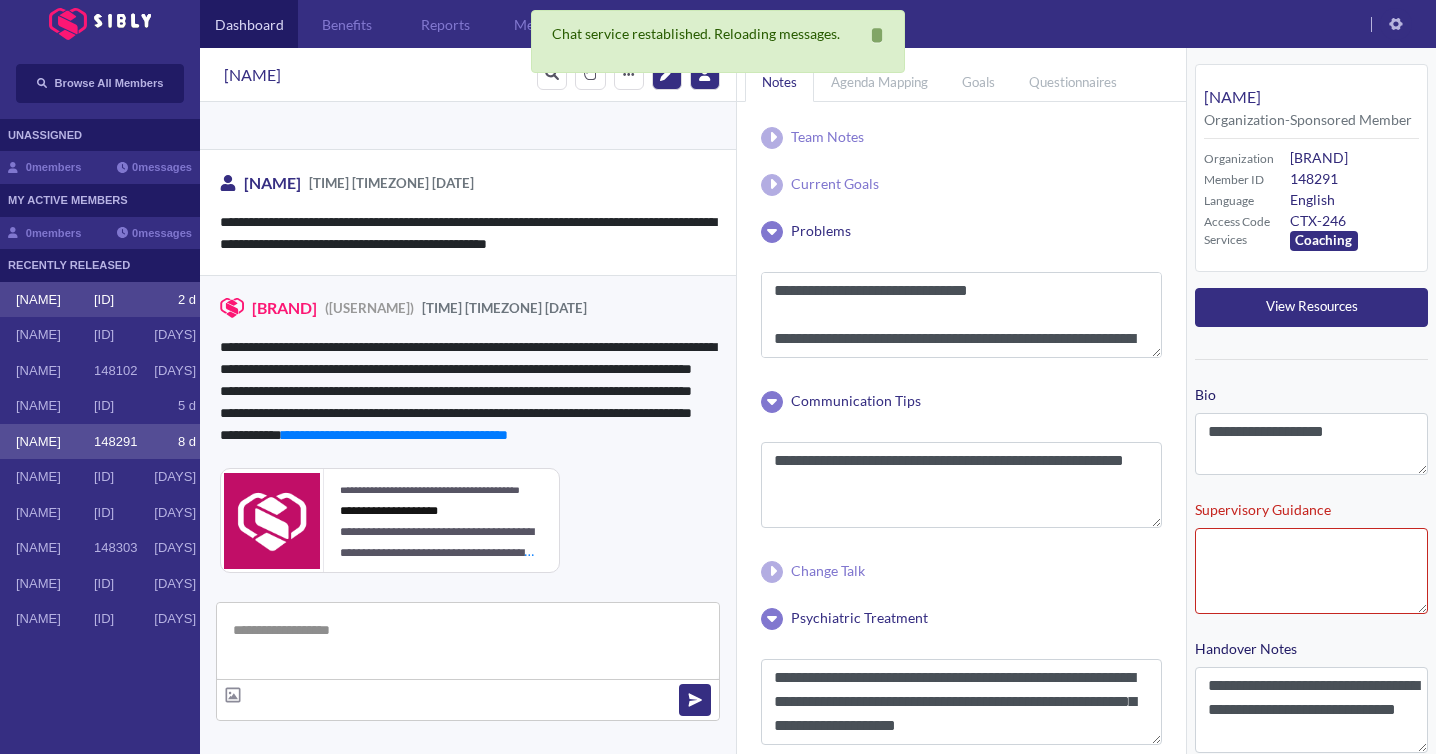 scroll, scrollTop: 4592, scrollLeft: 0, axis: vertical 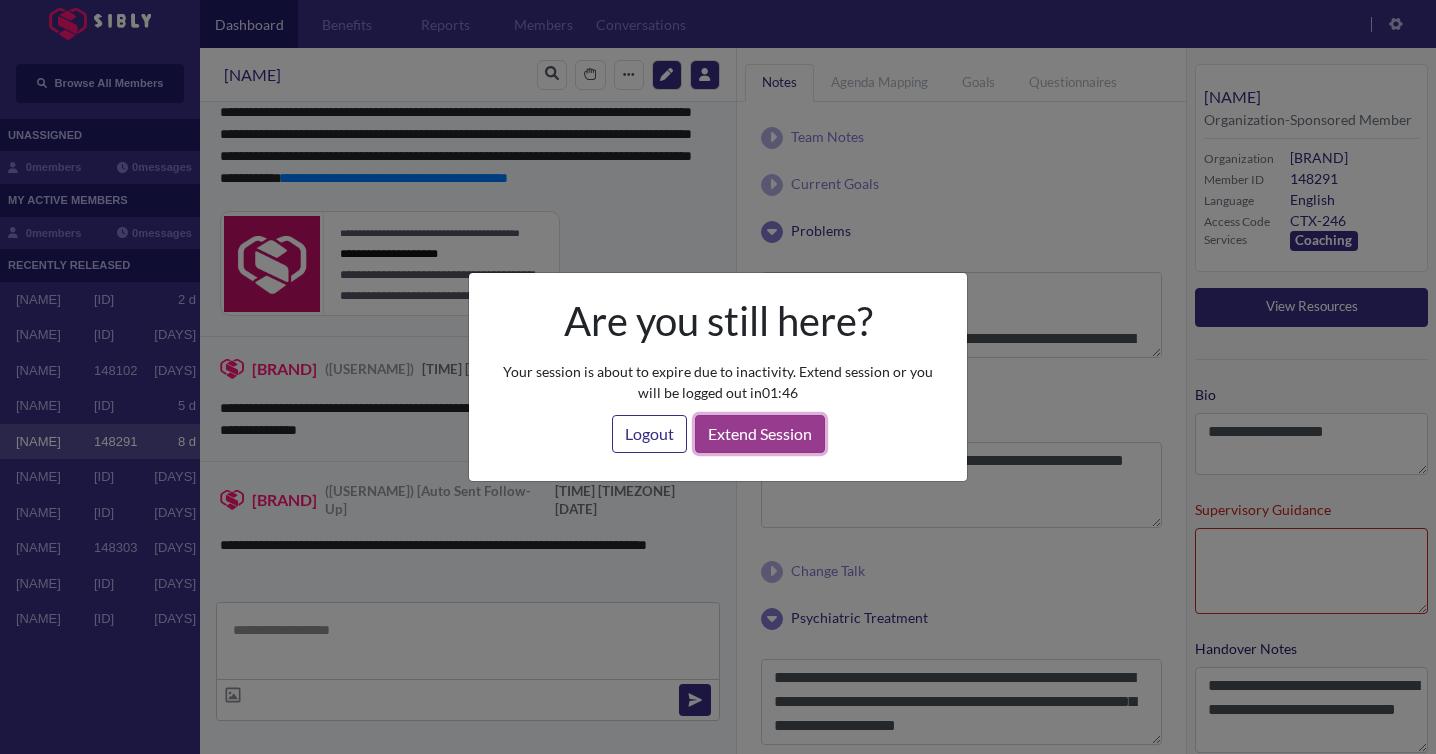 click on "Extend Session" at bounding box center (760, 434) 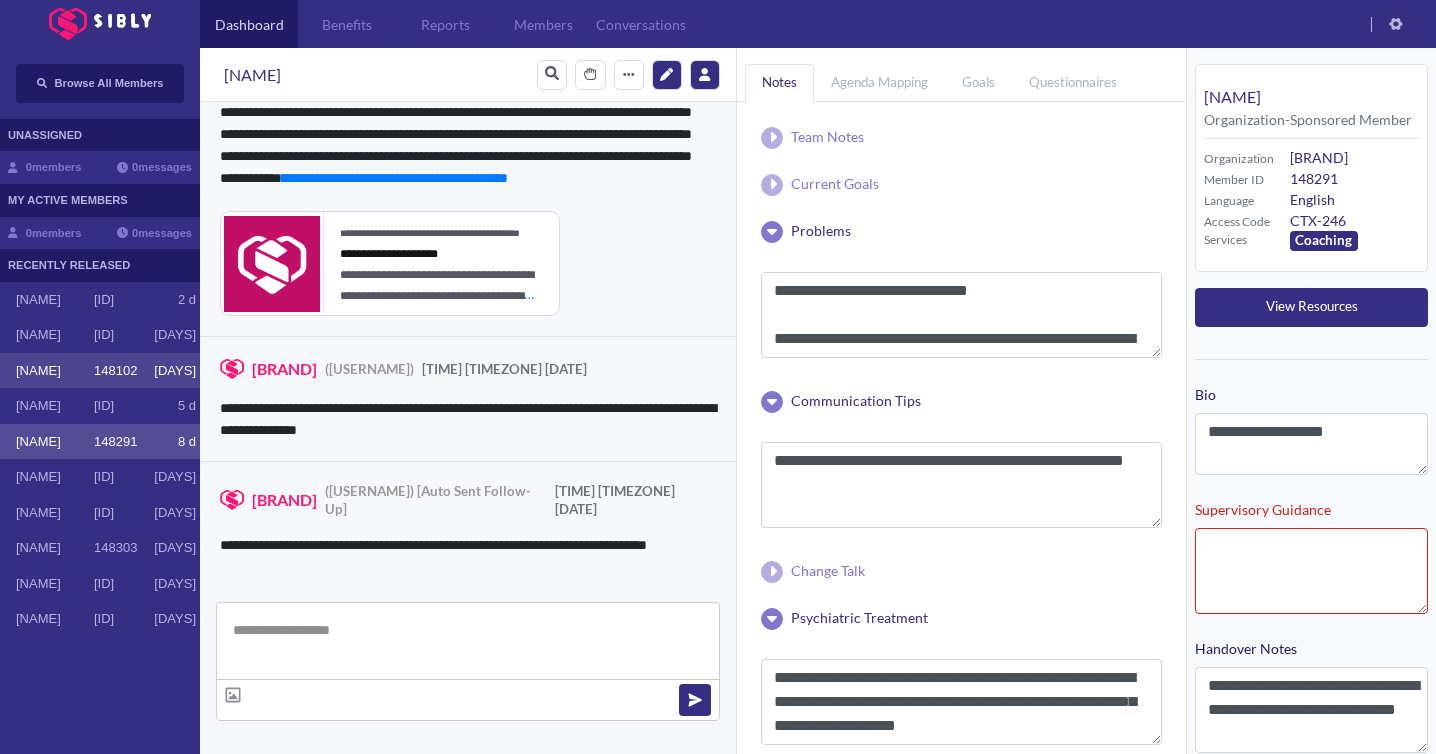 click on "[NAME] [ID] [DAYS]" at bounding box center (100, 371) 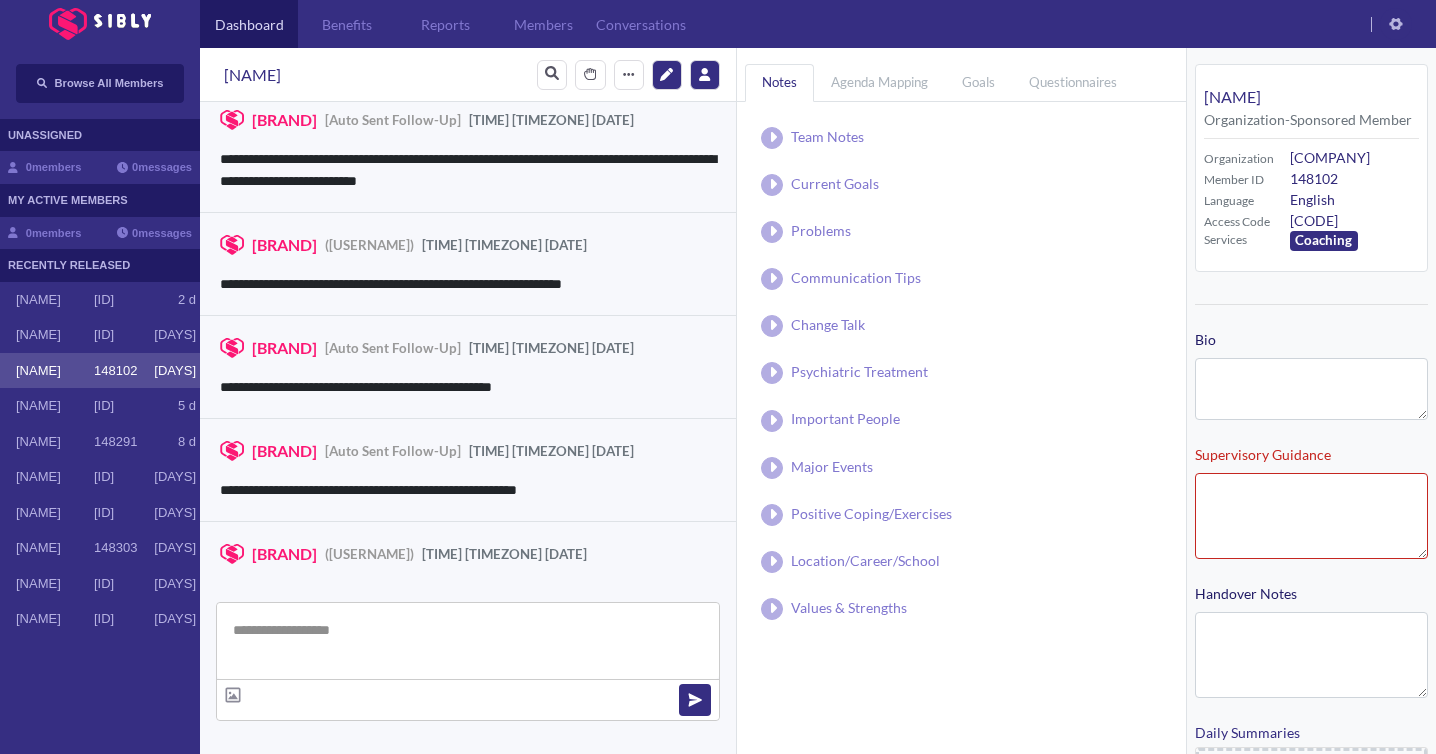 scroll, scrollTop: 3115, scrollLeft: 0, axis: vertical 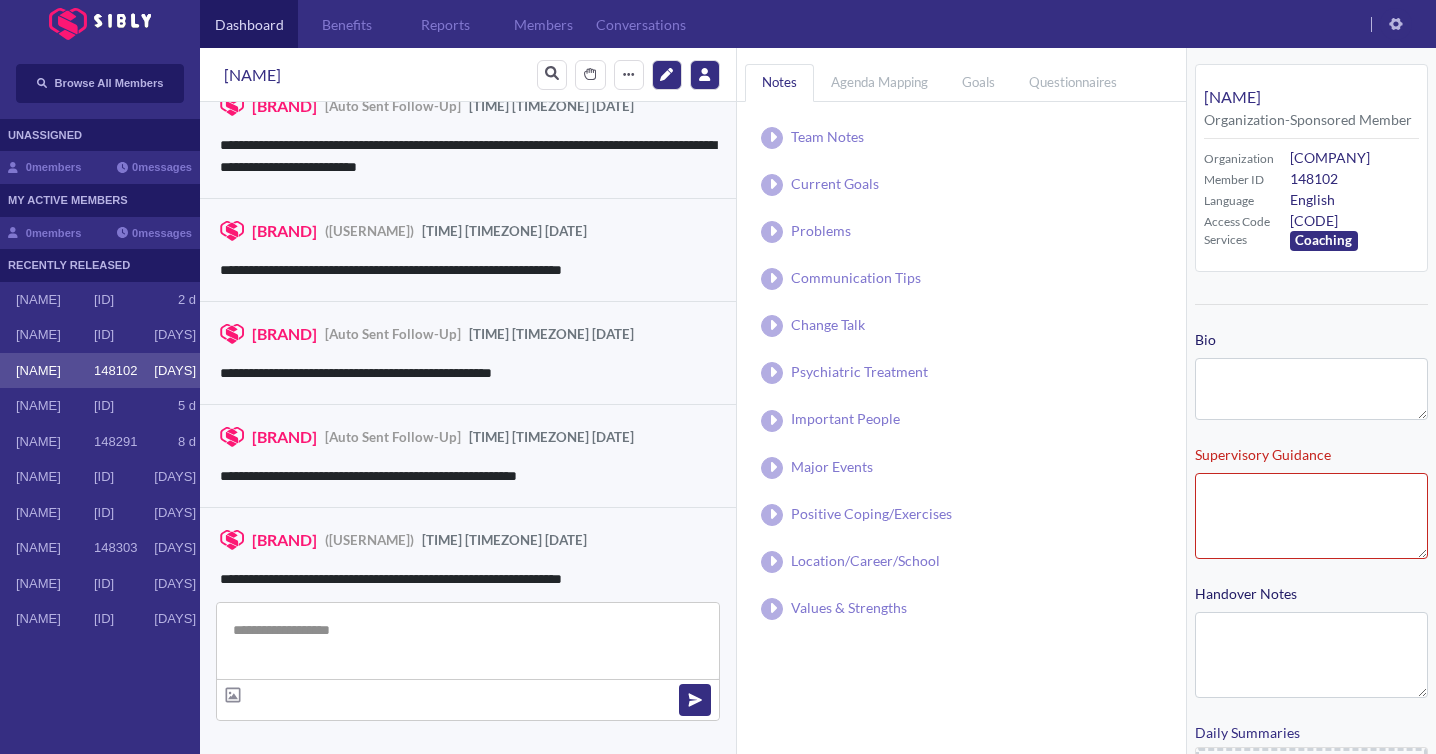 type on "**********" 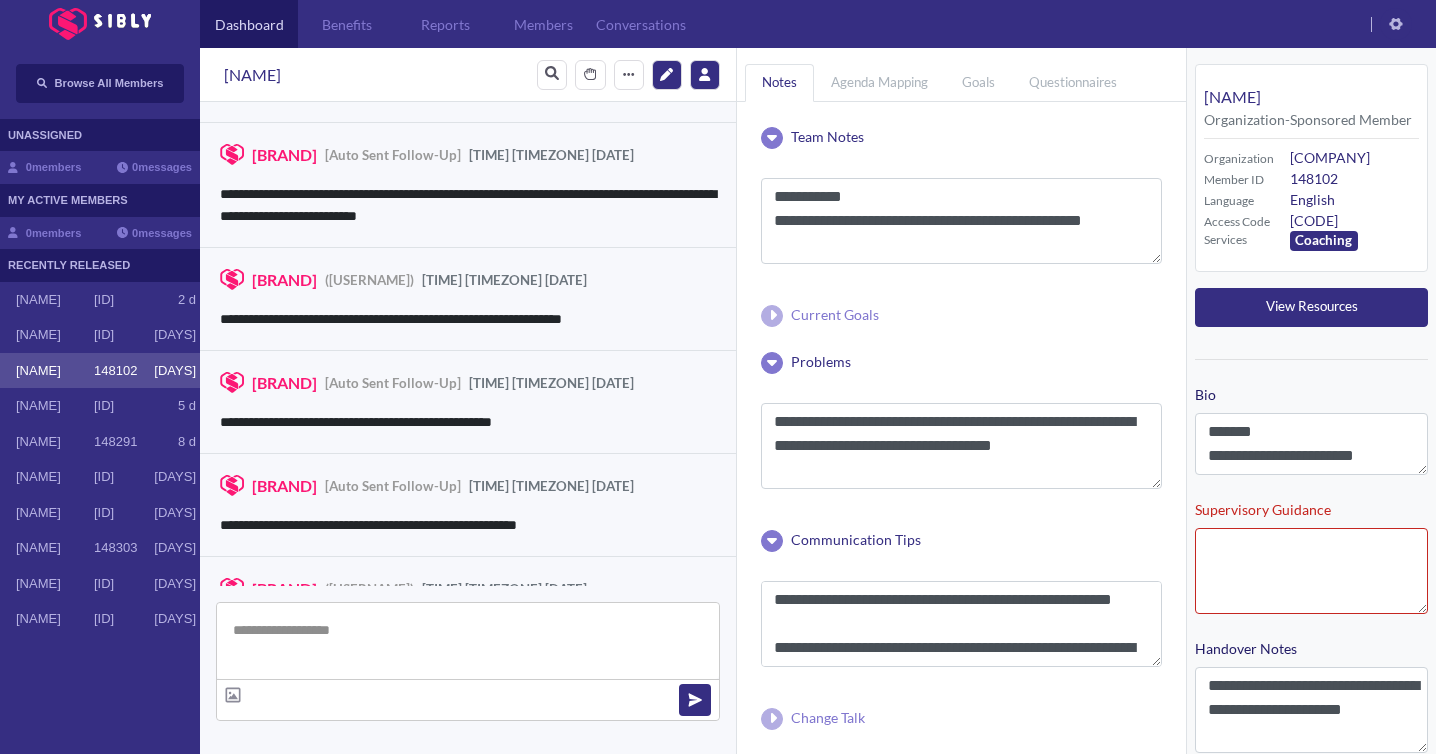scroll, scrollTop: 3164, scrollLeft: 0, axis: vertical 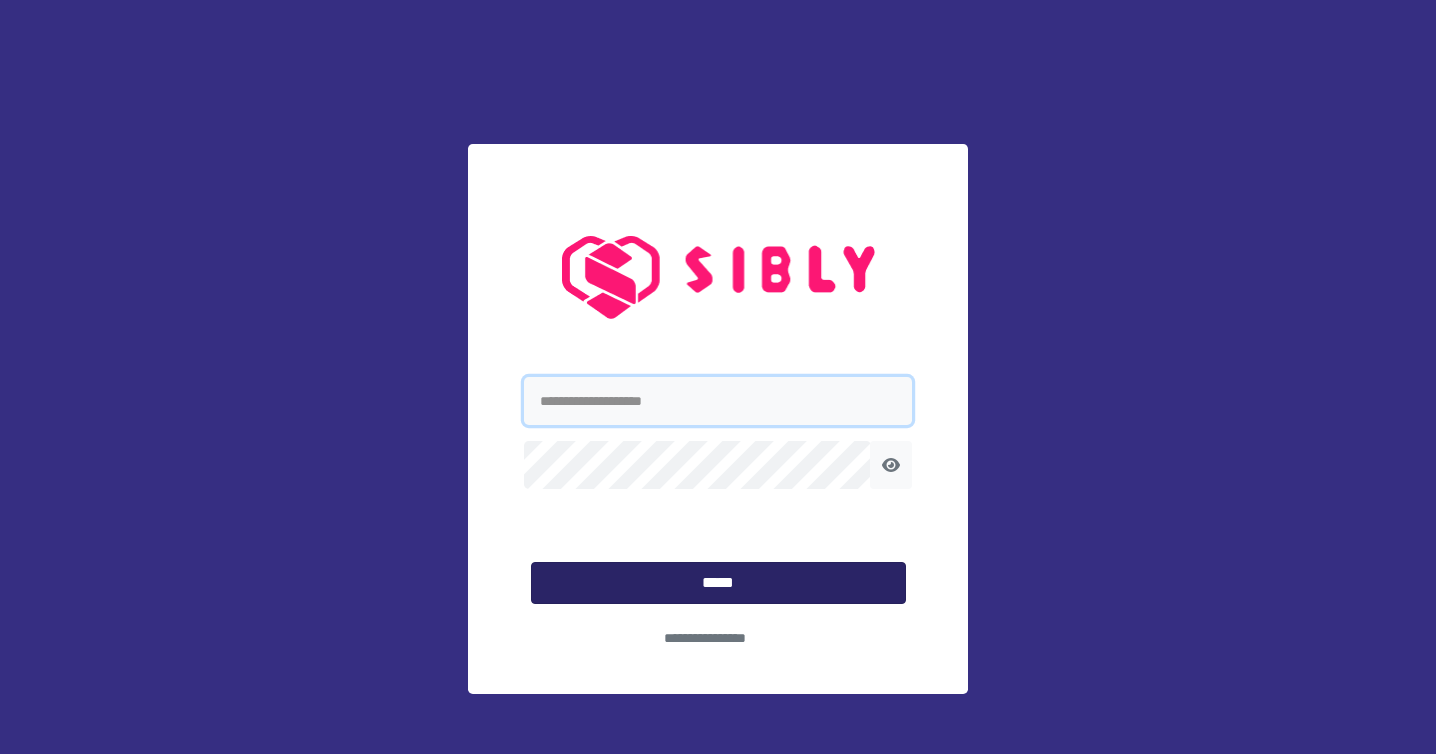 type on "**********" 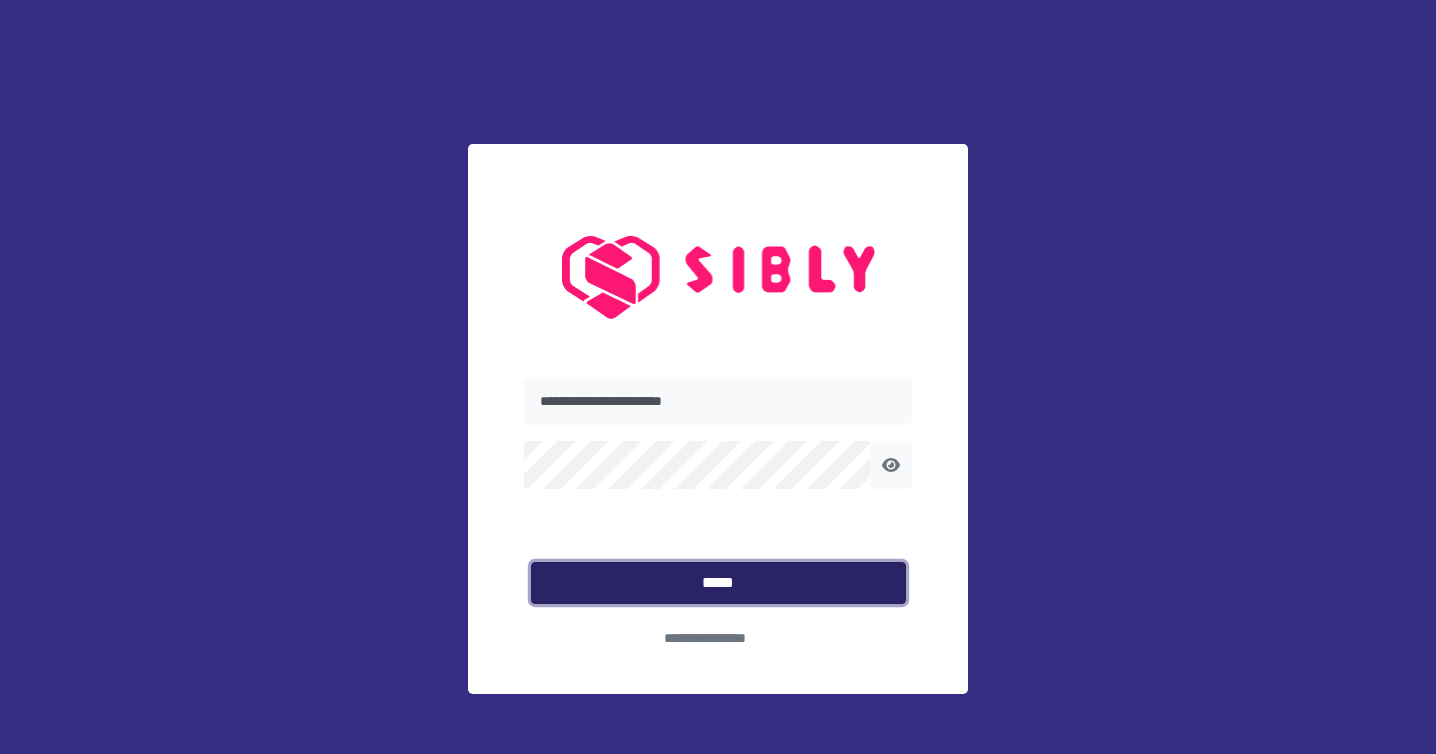 click on "*****" at bounding box center (718, 583) 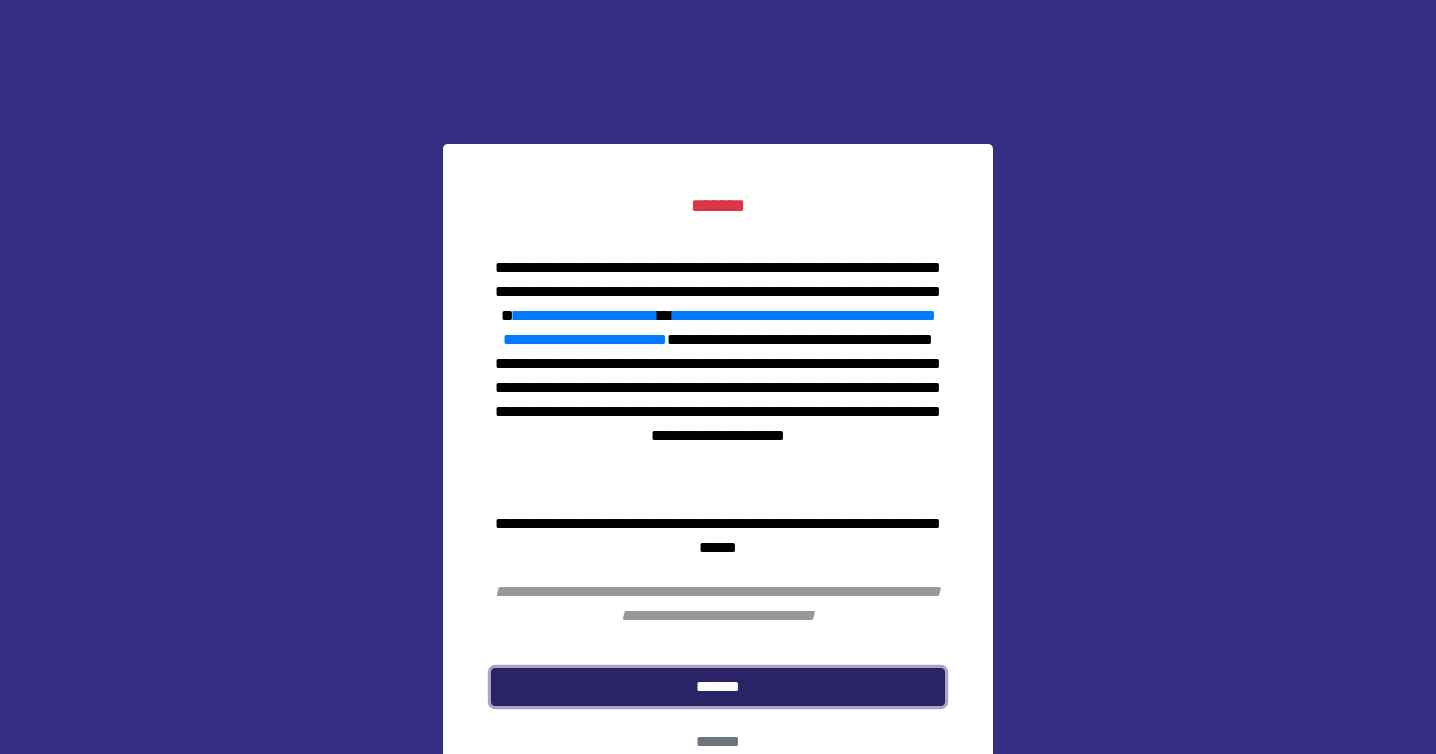 click on "*******" at bounding box center (718, 687) 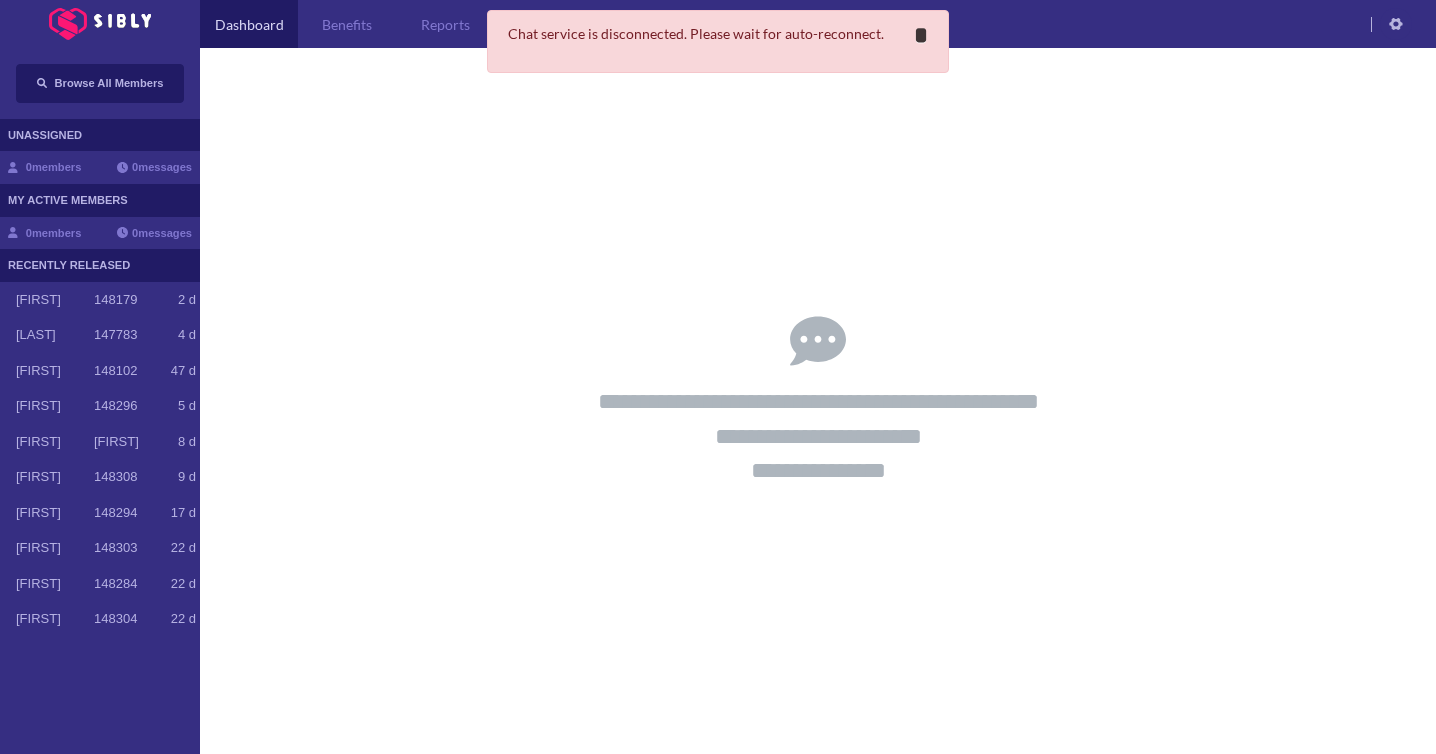 click on "*" at bounding box center [921, 35] 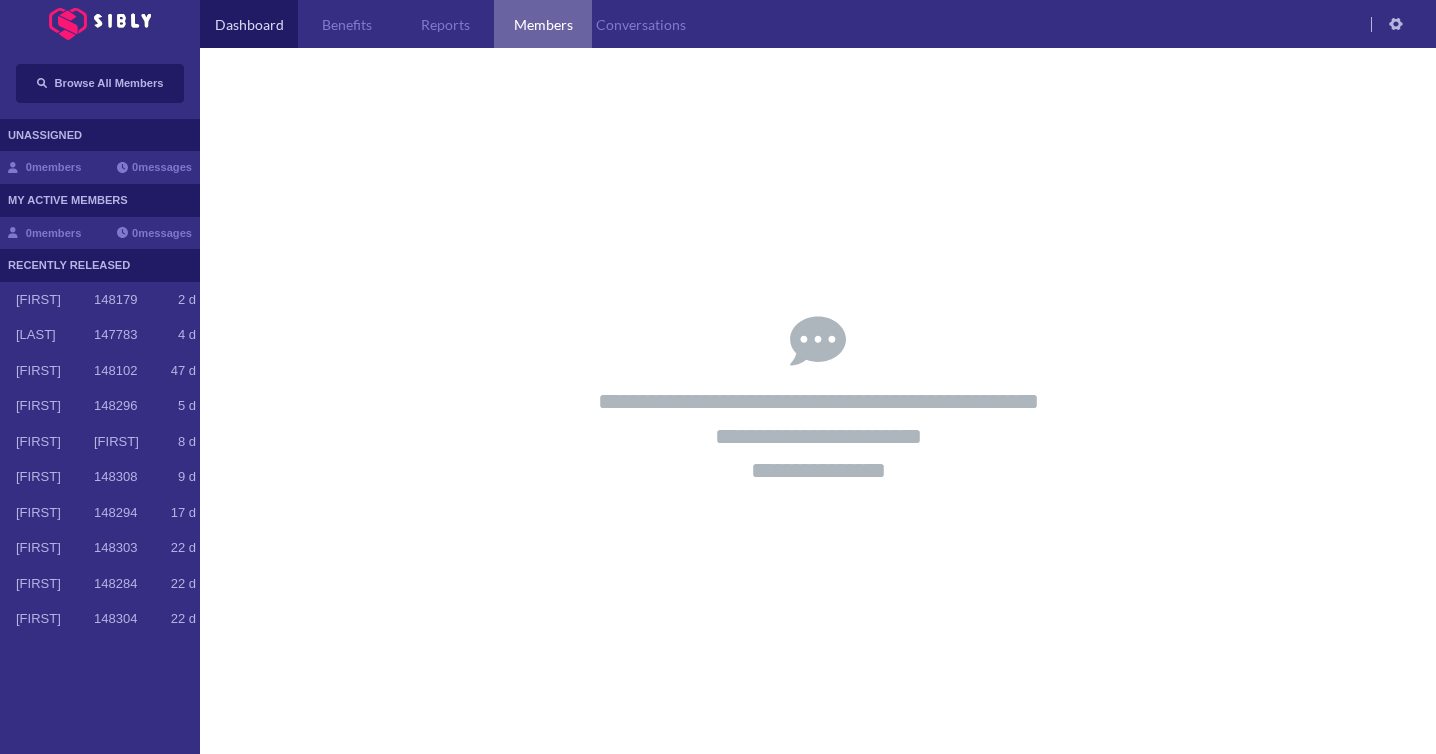 click on "Members" at bounding box center (543, 24) 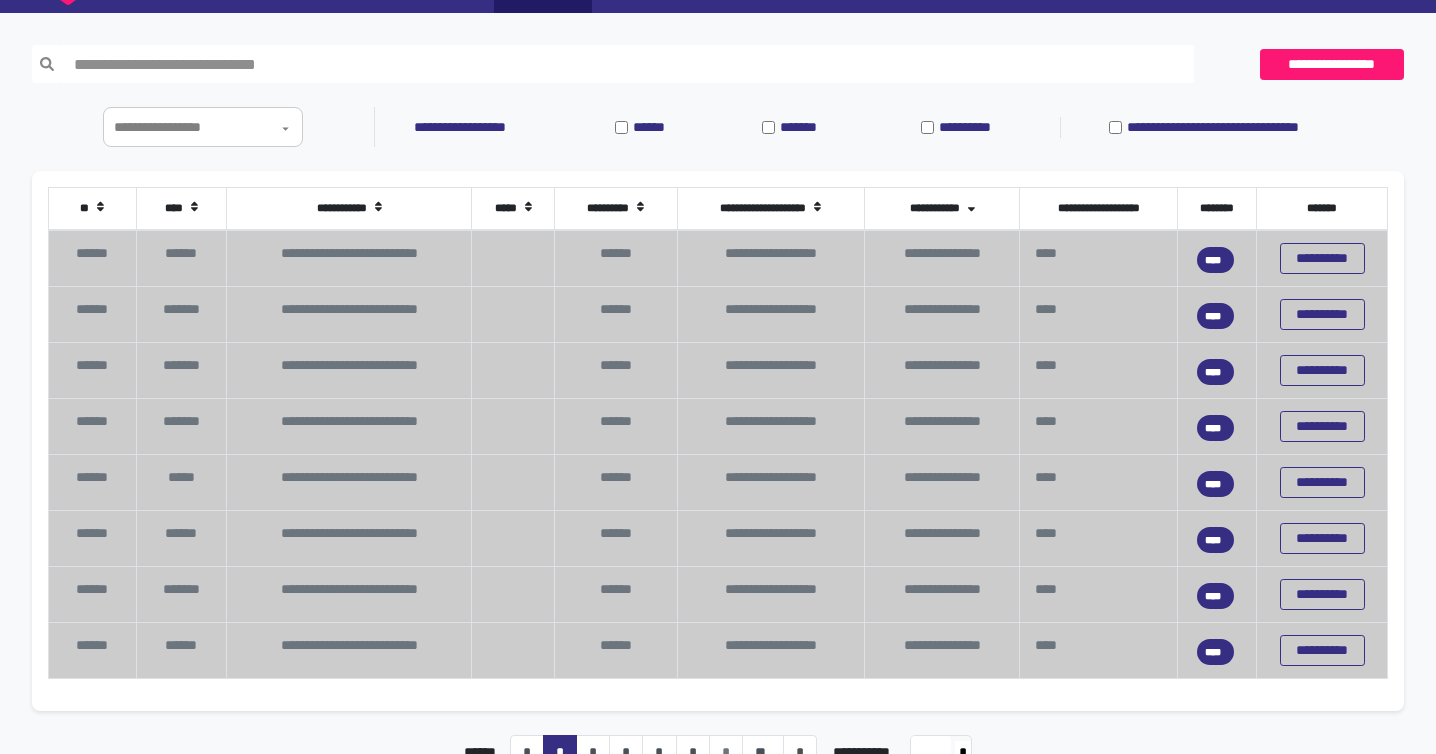 scroll, scrollTop: 17, scrollLeft: 0, axis: vertical 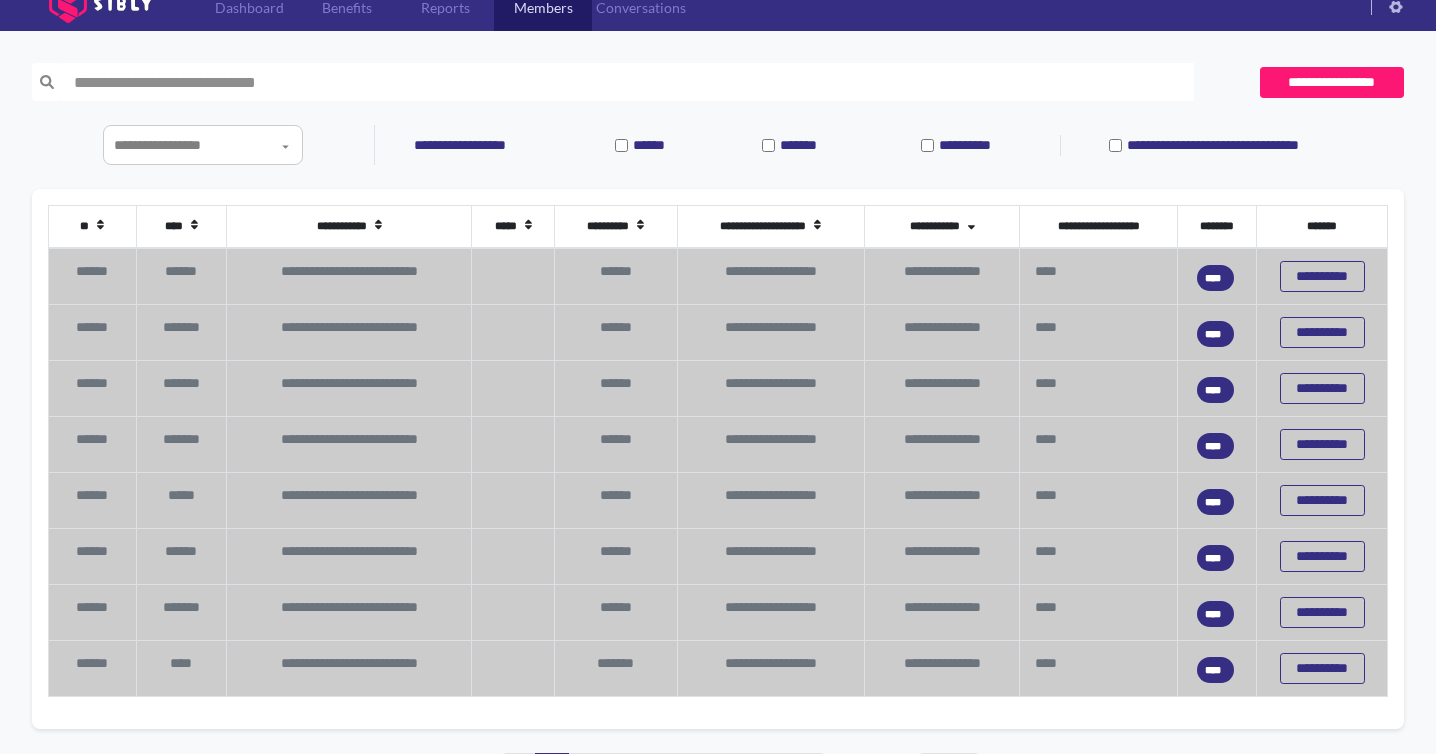 click on "******" at bounding box center [181, 276] 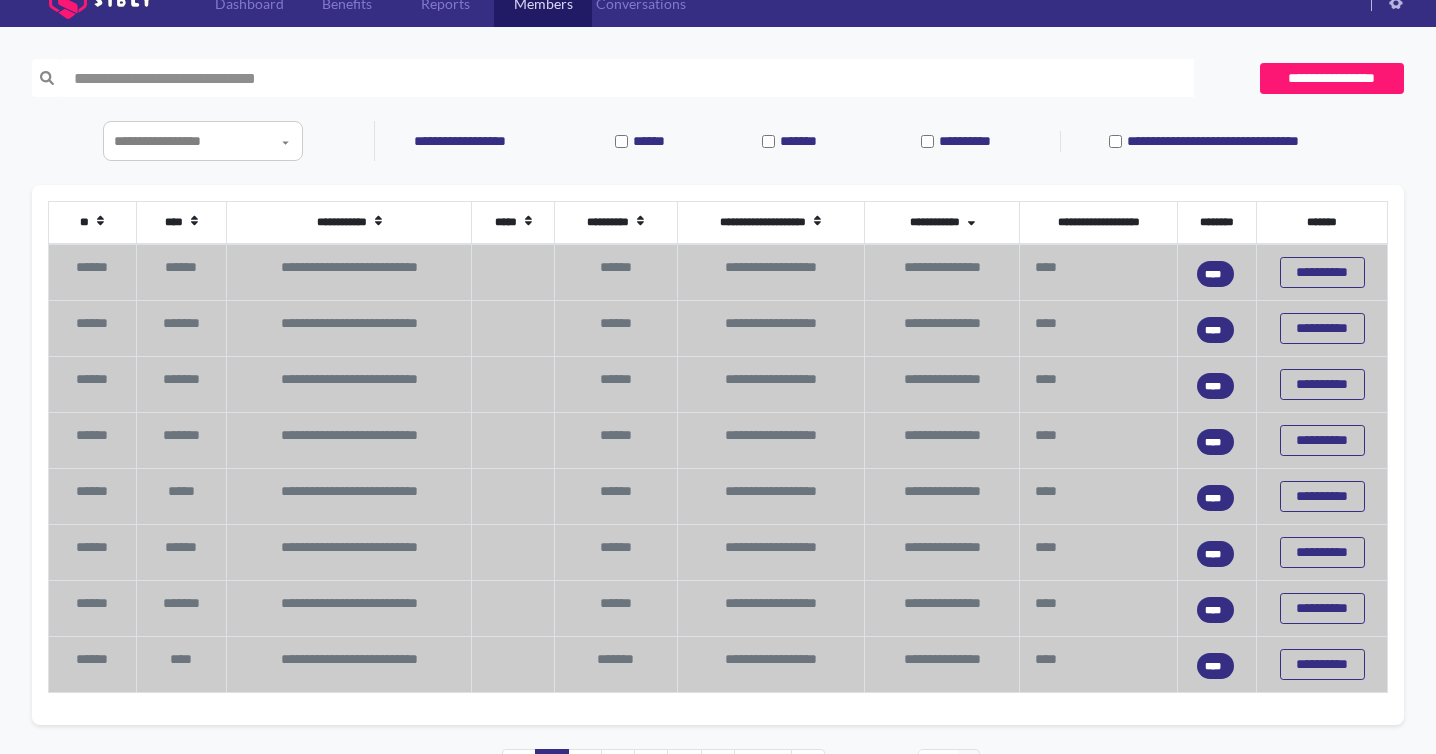 scroll, scrollTop: 0, scrollLeft: 0, axis: both 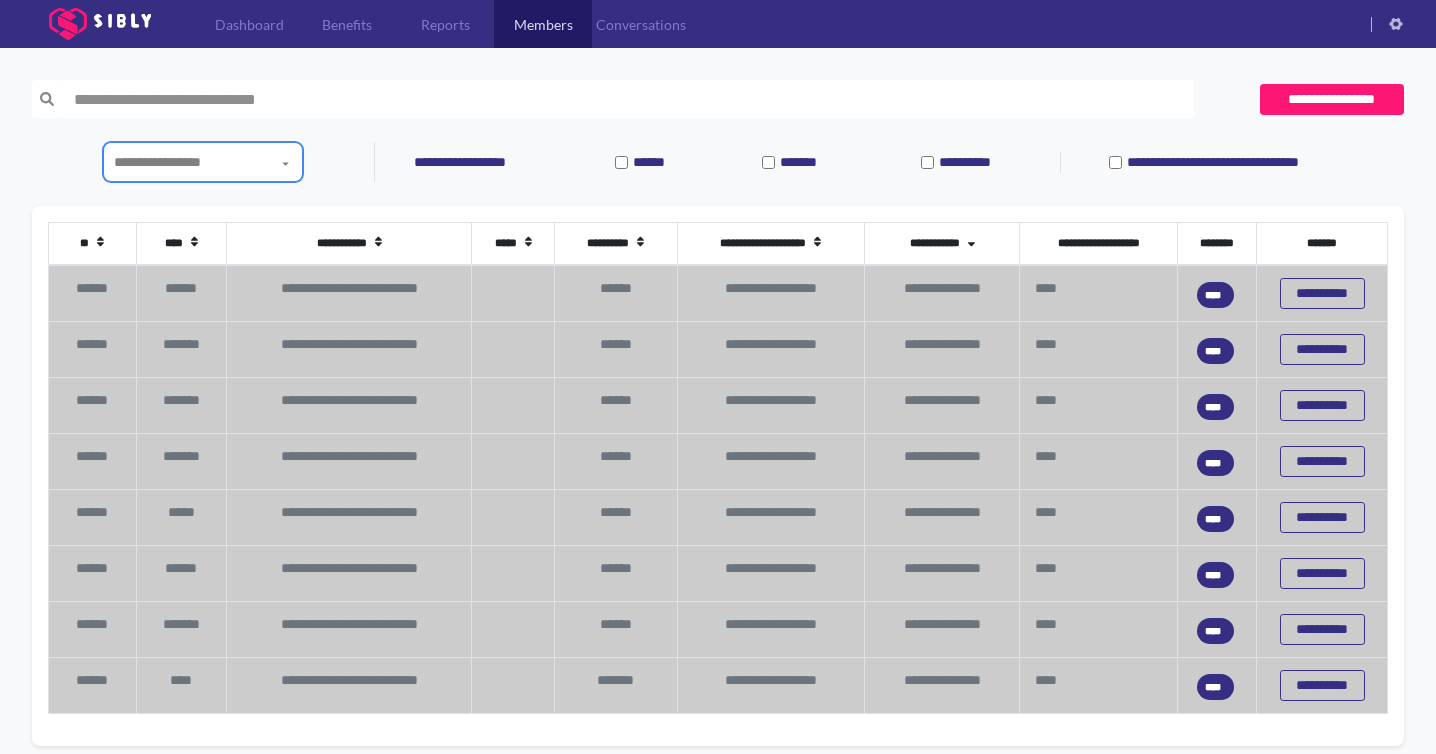 click 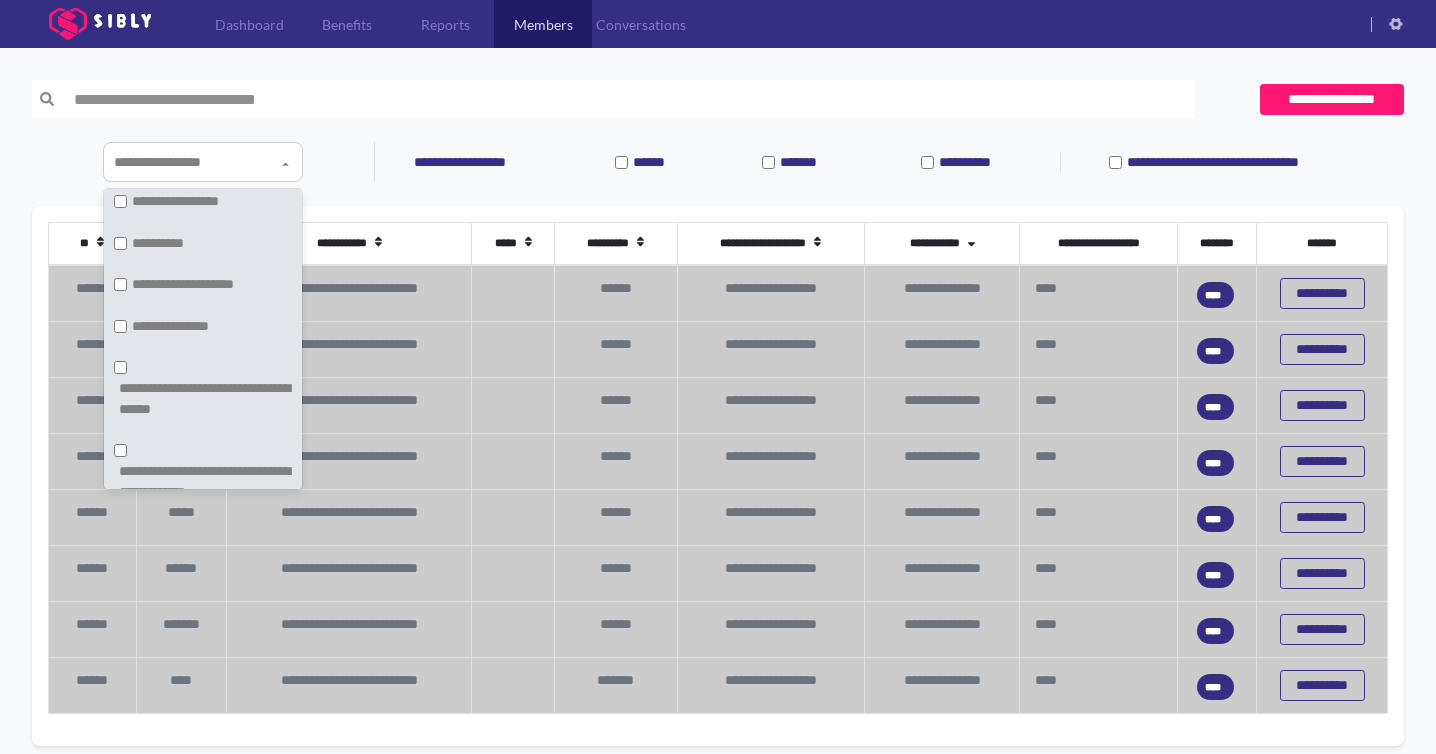 scroll, scrollTop: 0, scrollLeft: 0, axis: both 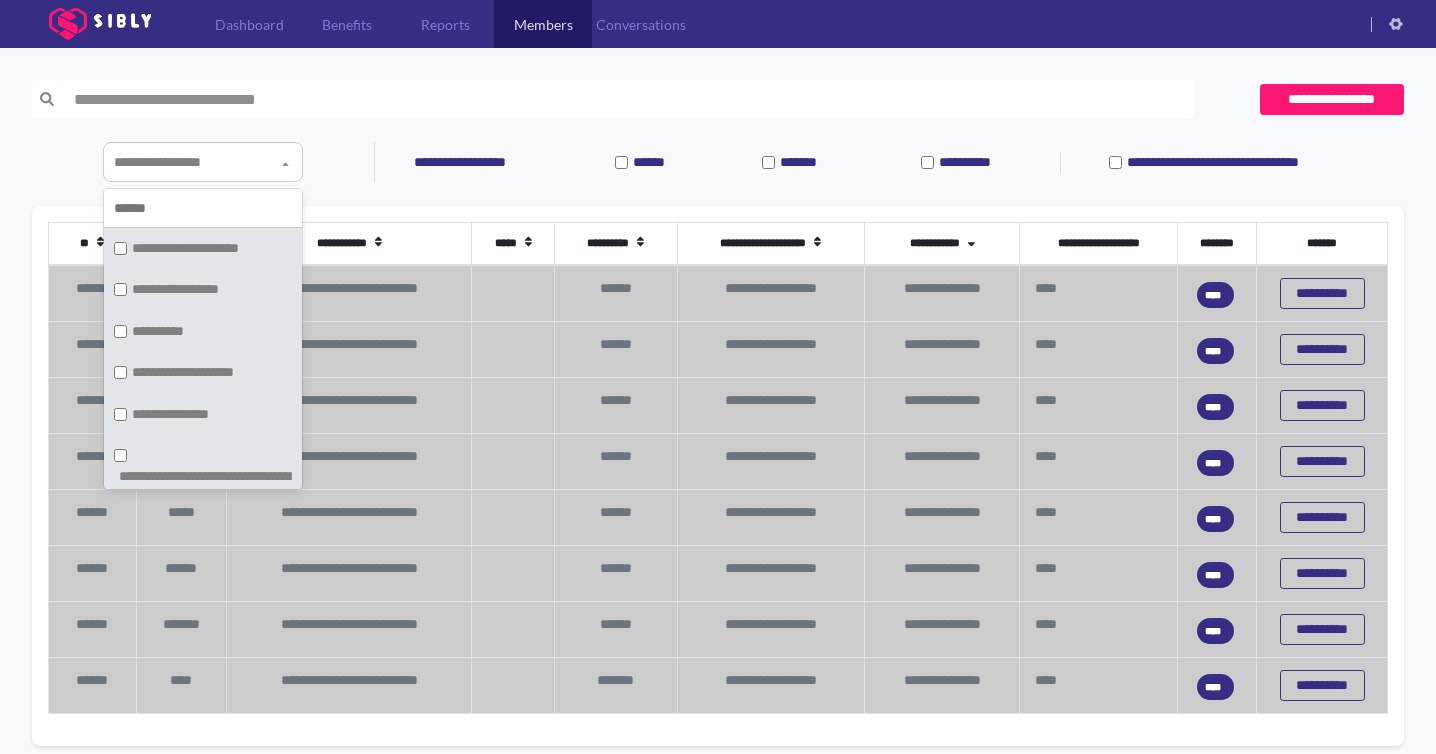 click on "**********" at bounding box center [203, 162] 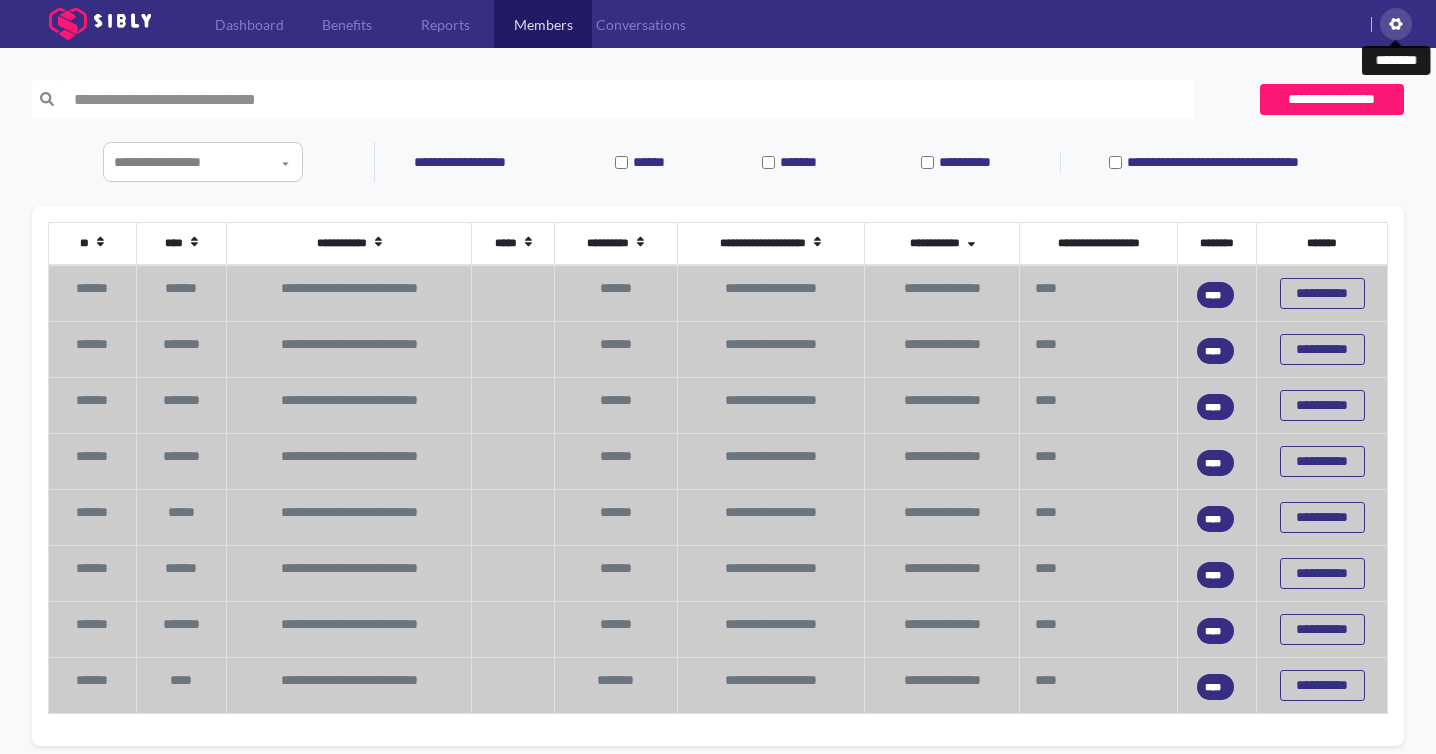 click 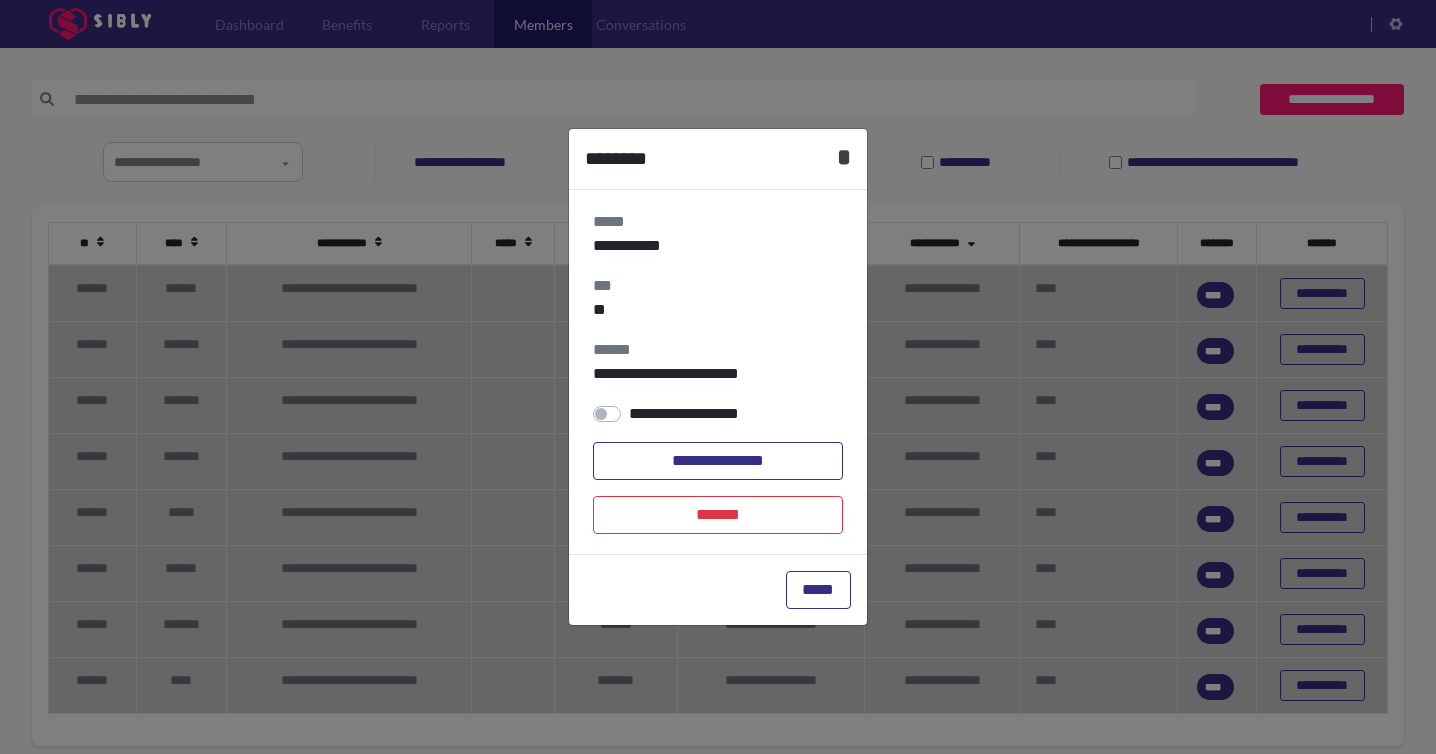 click on "*" at bounding box center [844, 157] 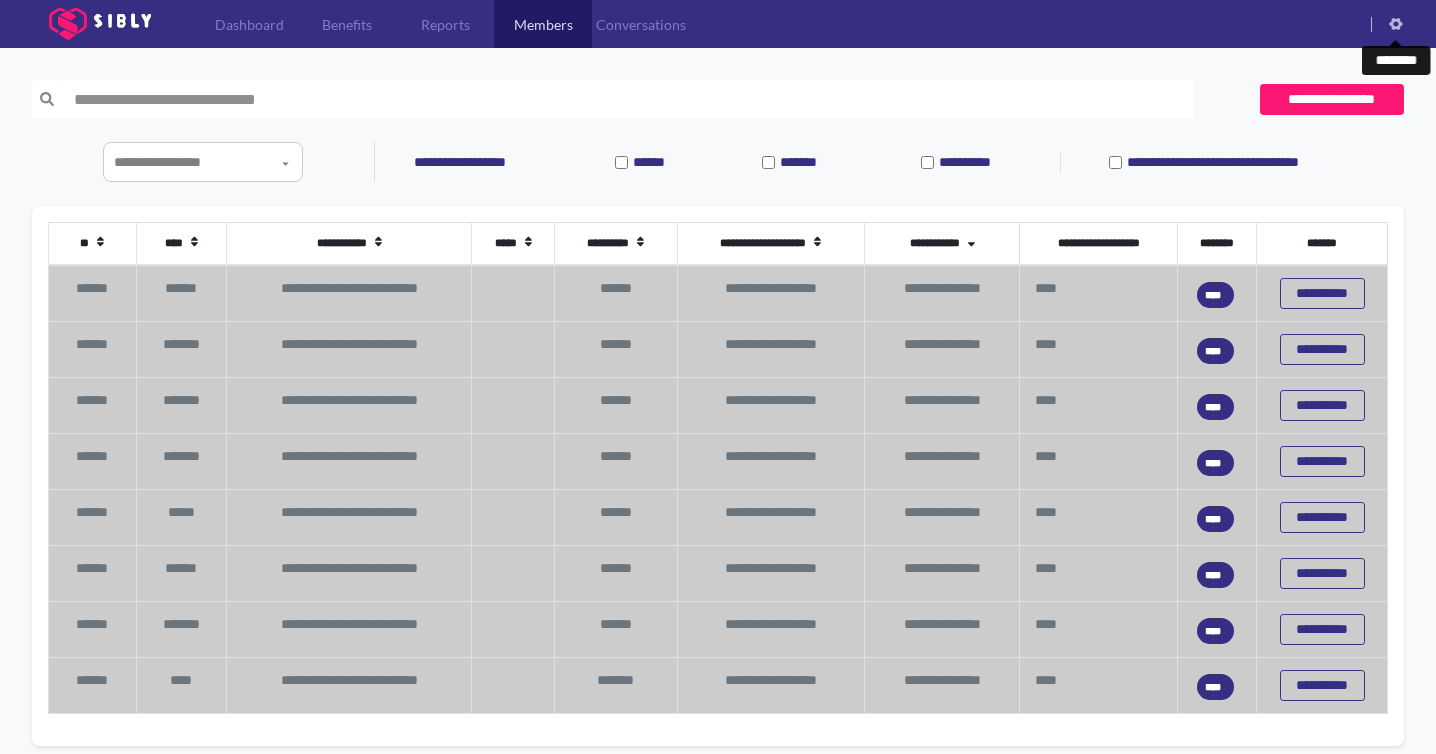 scroll, scrollTop: 135, scrollLeft: 0, axis: vertical 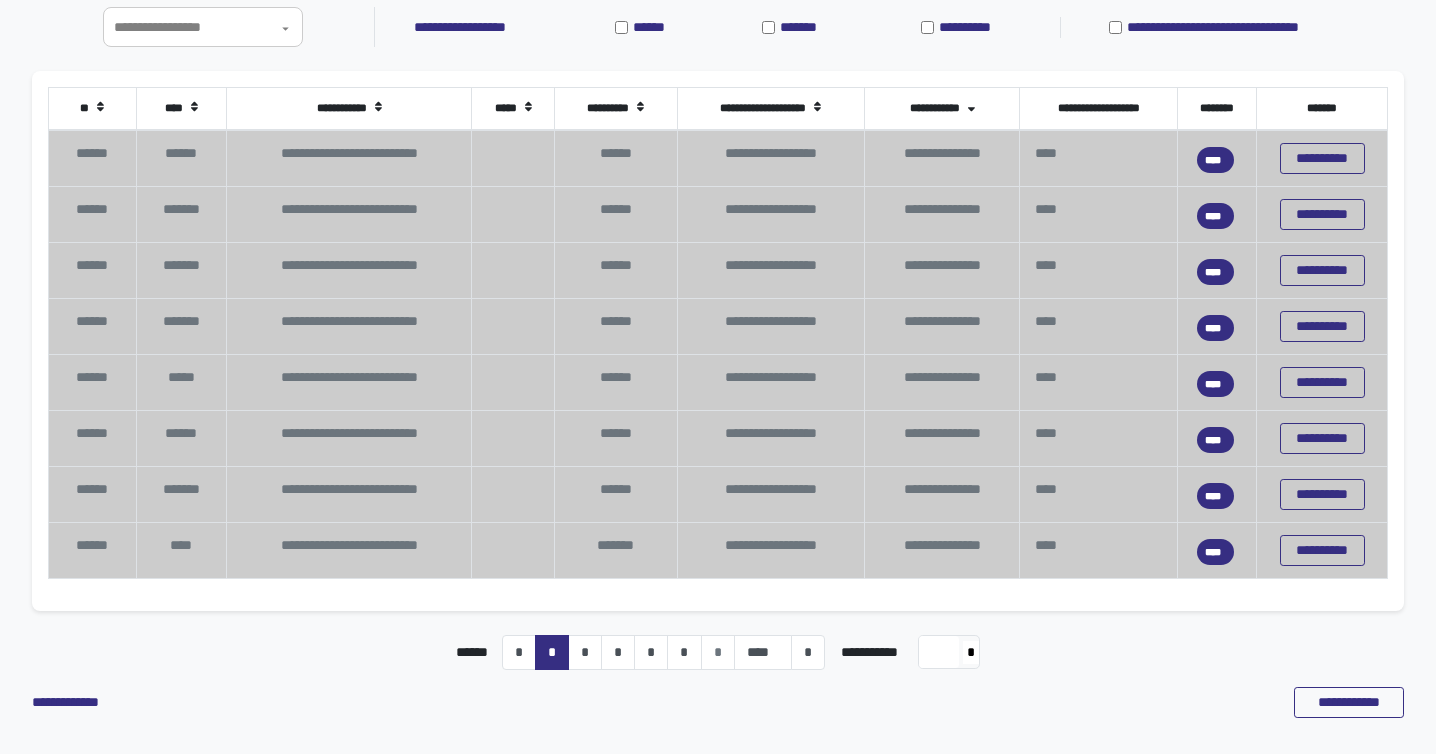 click on "******" at bounding box center (181, 158) 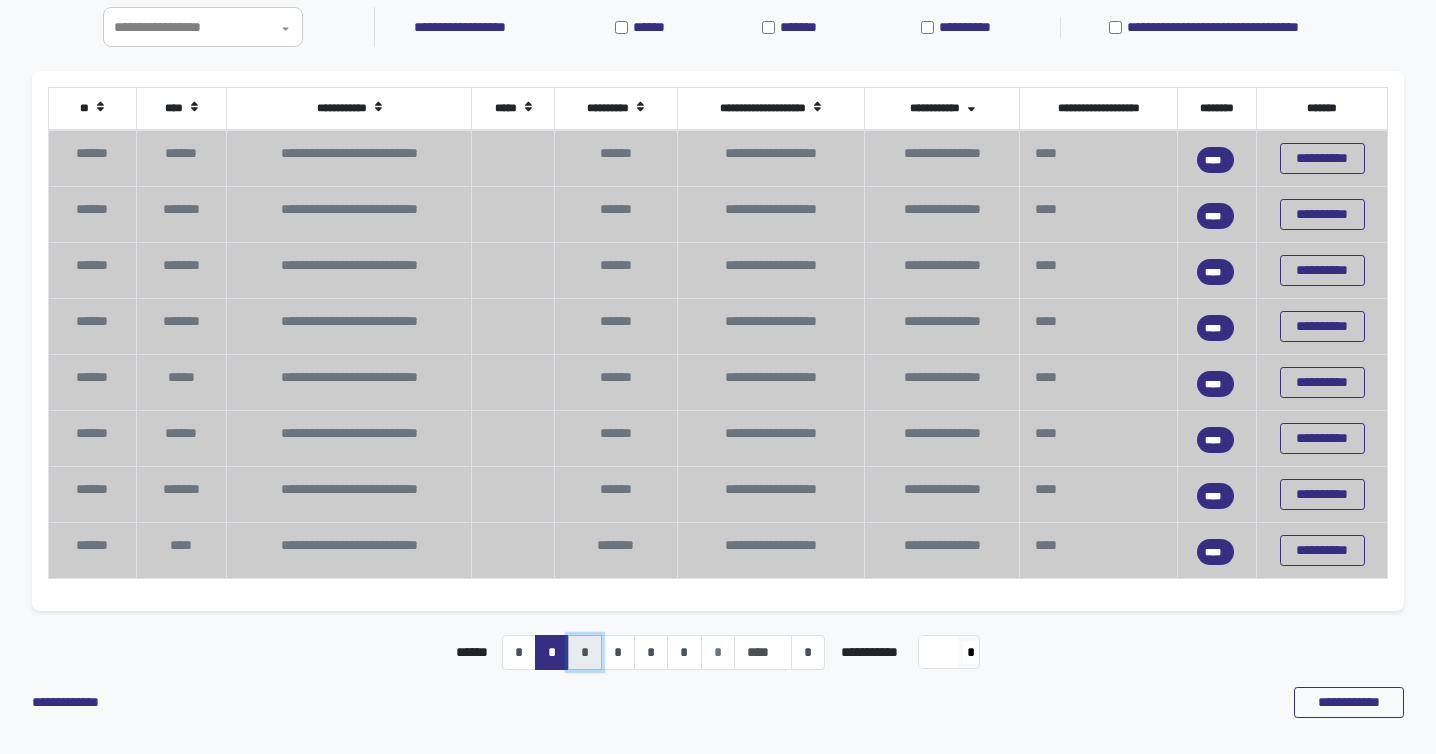 click on "*" at bounding box center (585, 653) 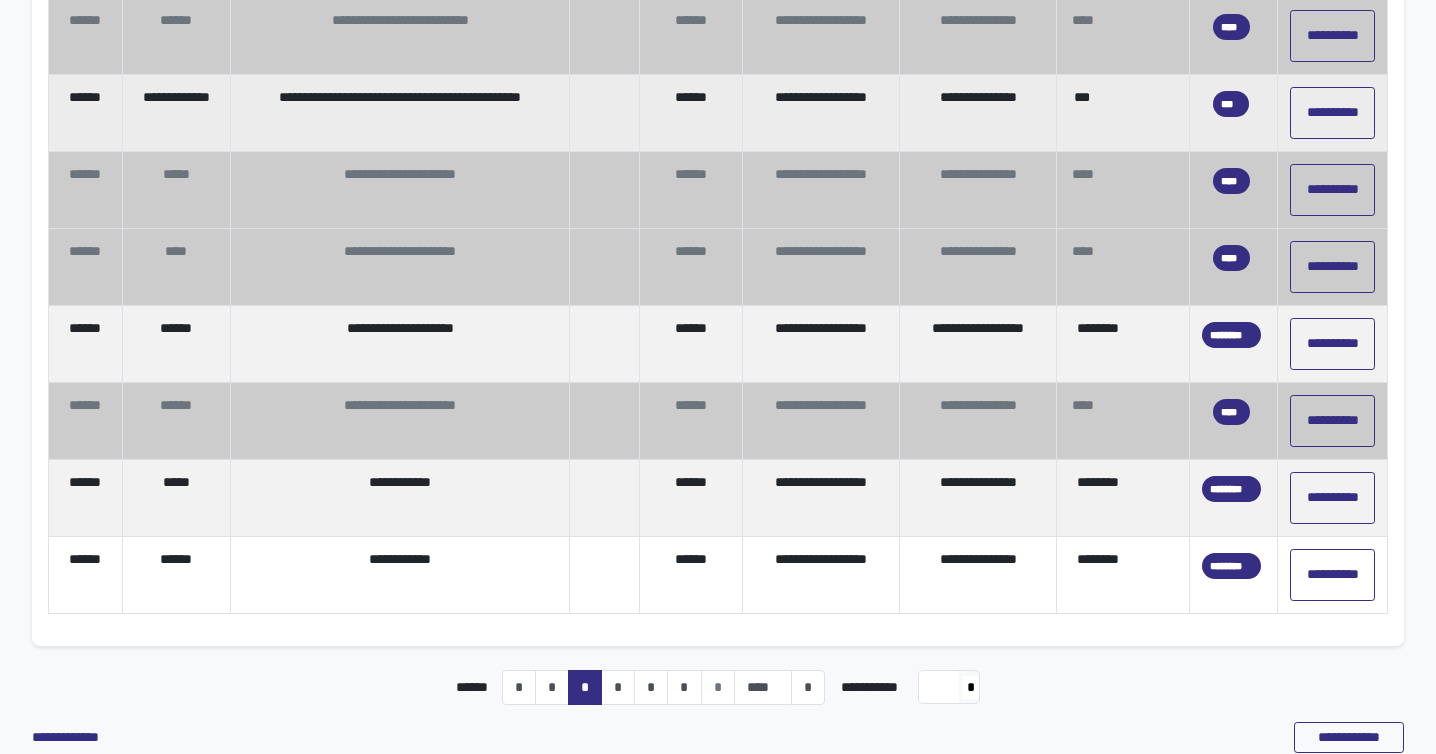 scroll, scrollTop: 280, scrollLeft: 0, axis: vertical 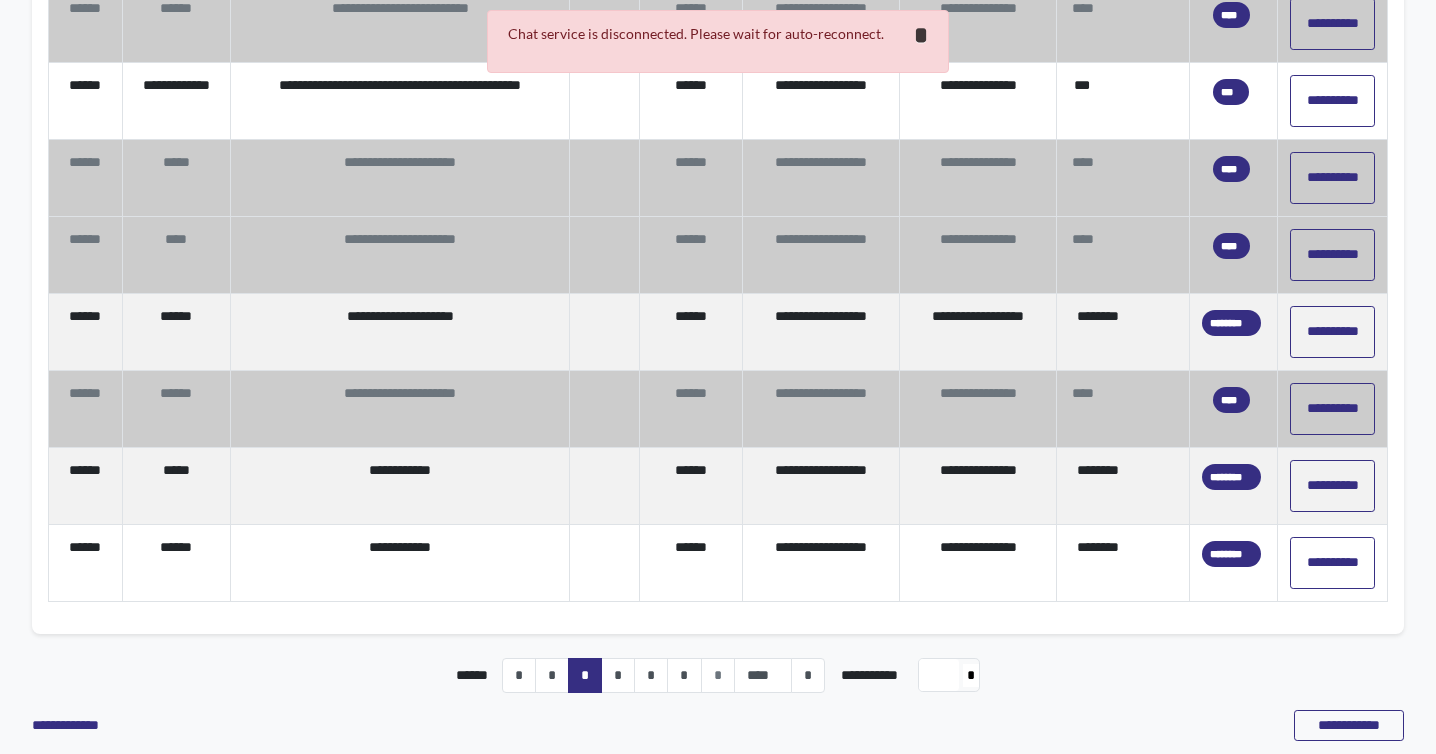 click on "*" at bounding box center (921, 35) 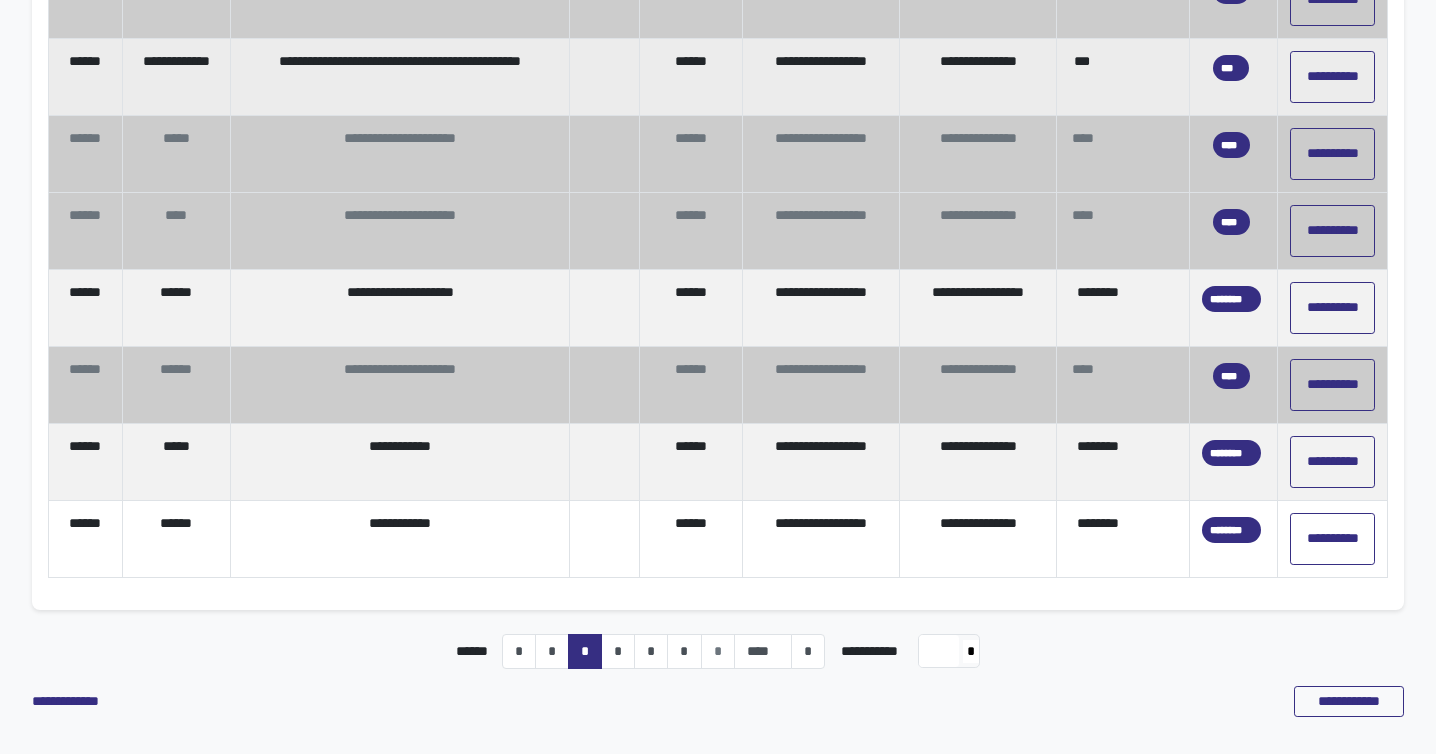 scroll, scrollTop: 0, scrollLeft: 0, axis: both 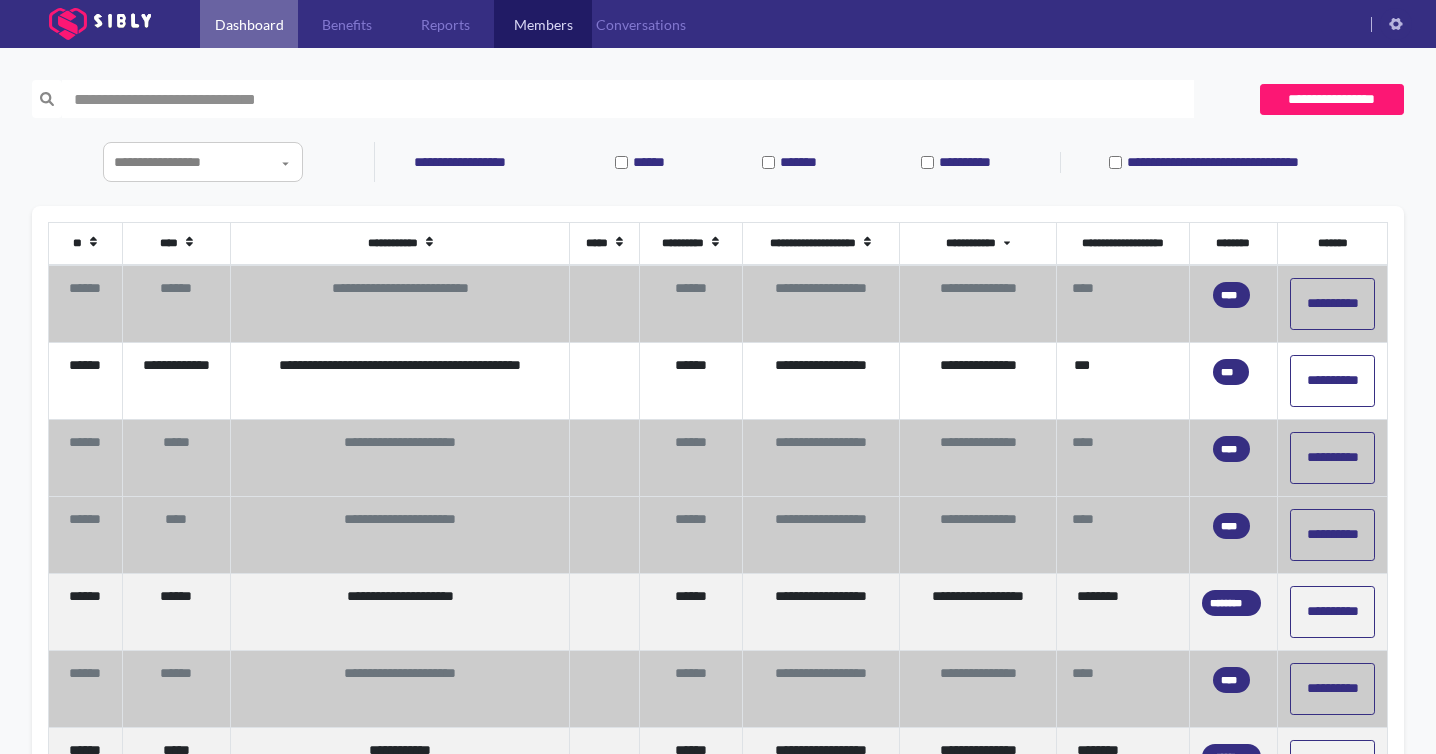click on "Dashboard" at bounding box center (249, 24) 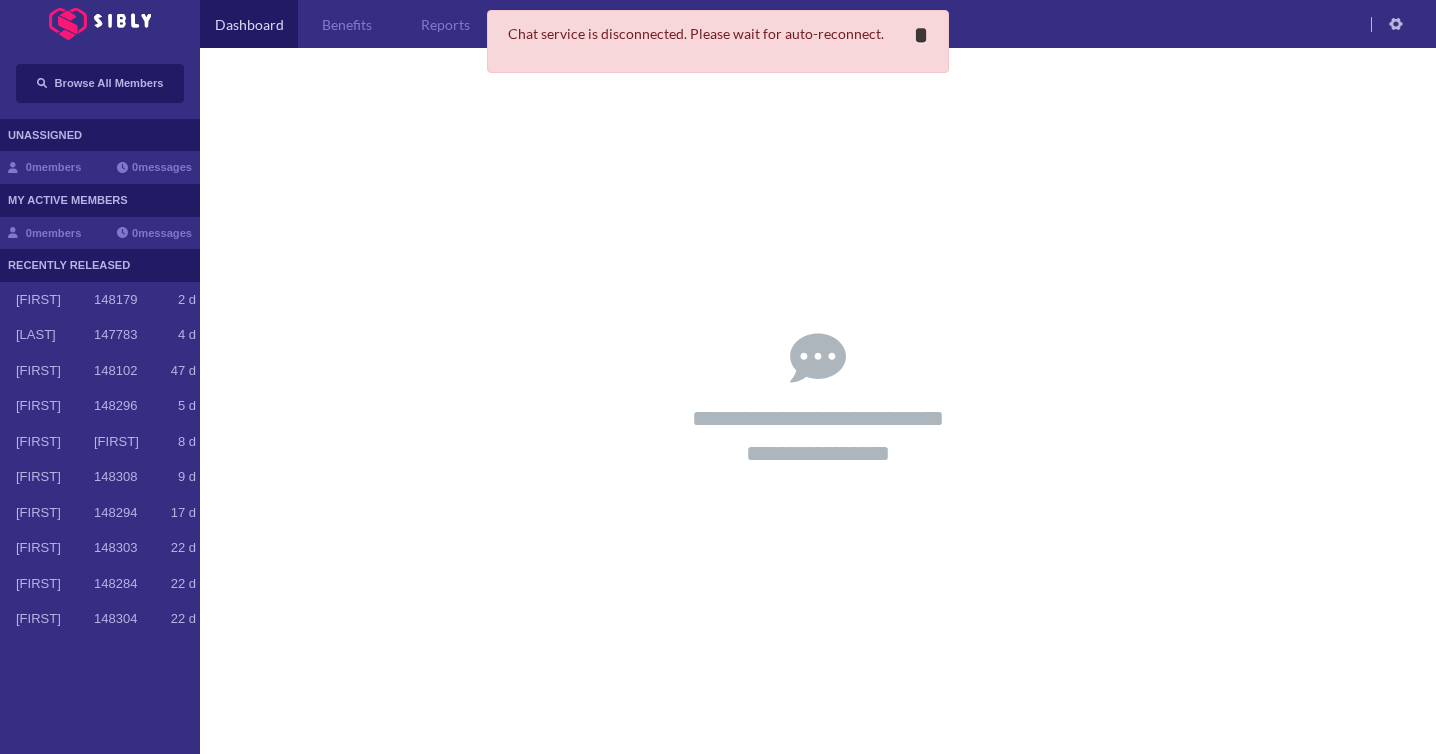 click on "**********" at bounding box center [921, 35] 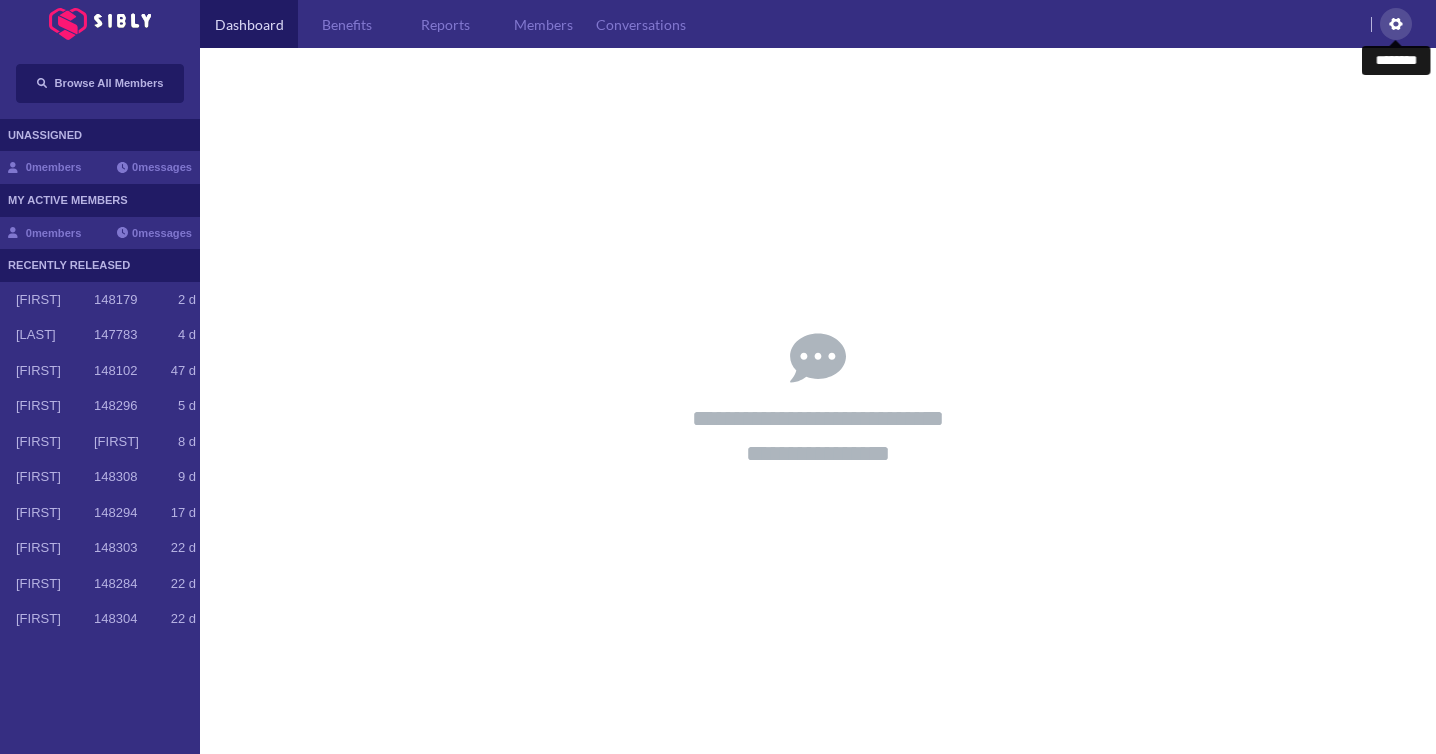 click 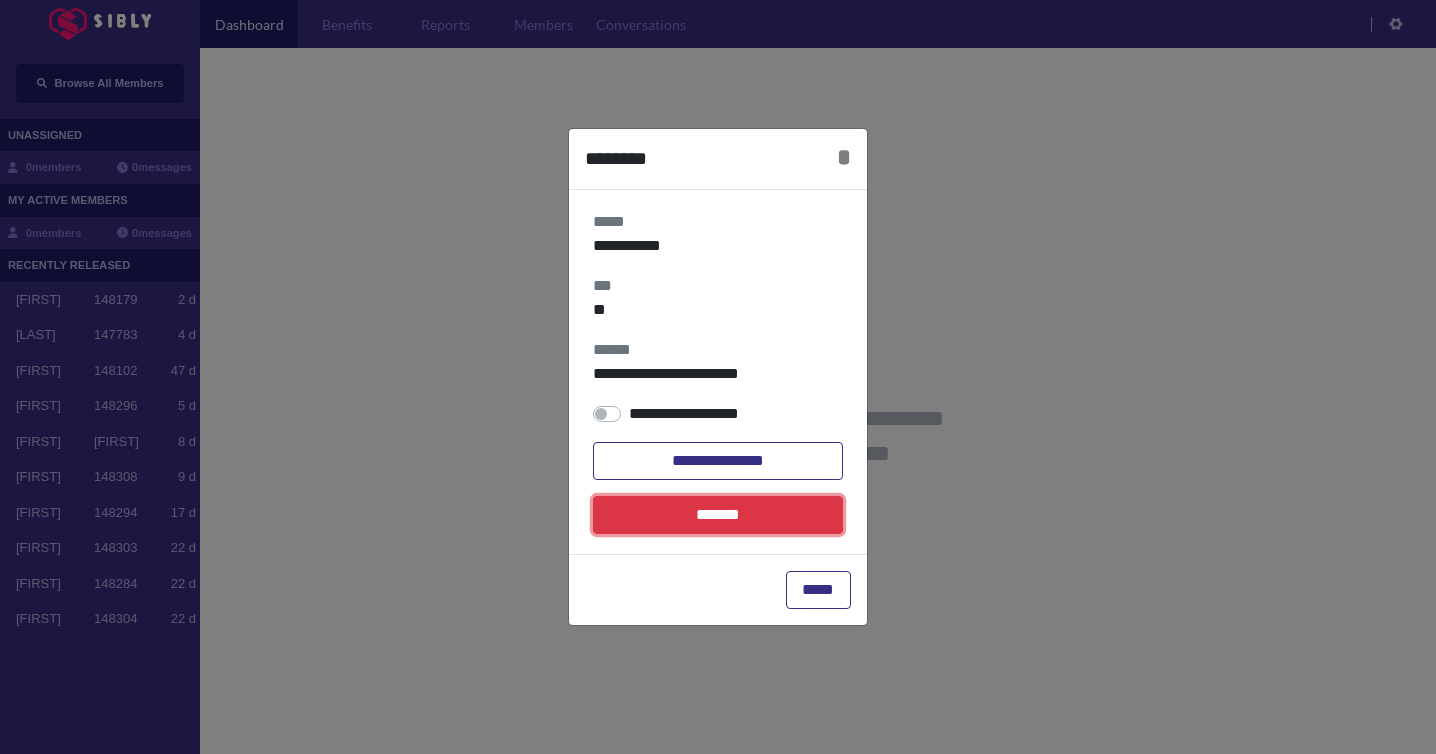 click on "*******" at bounding box center (718, 515) 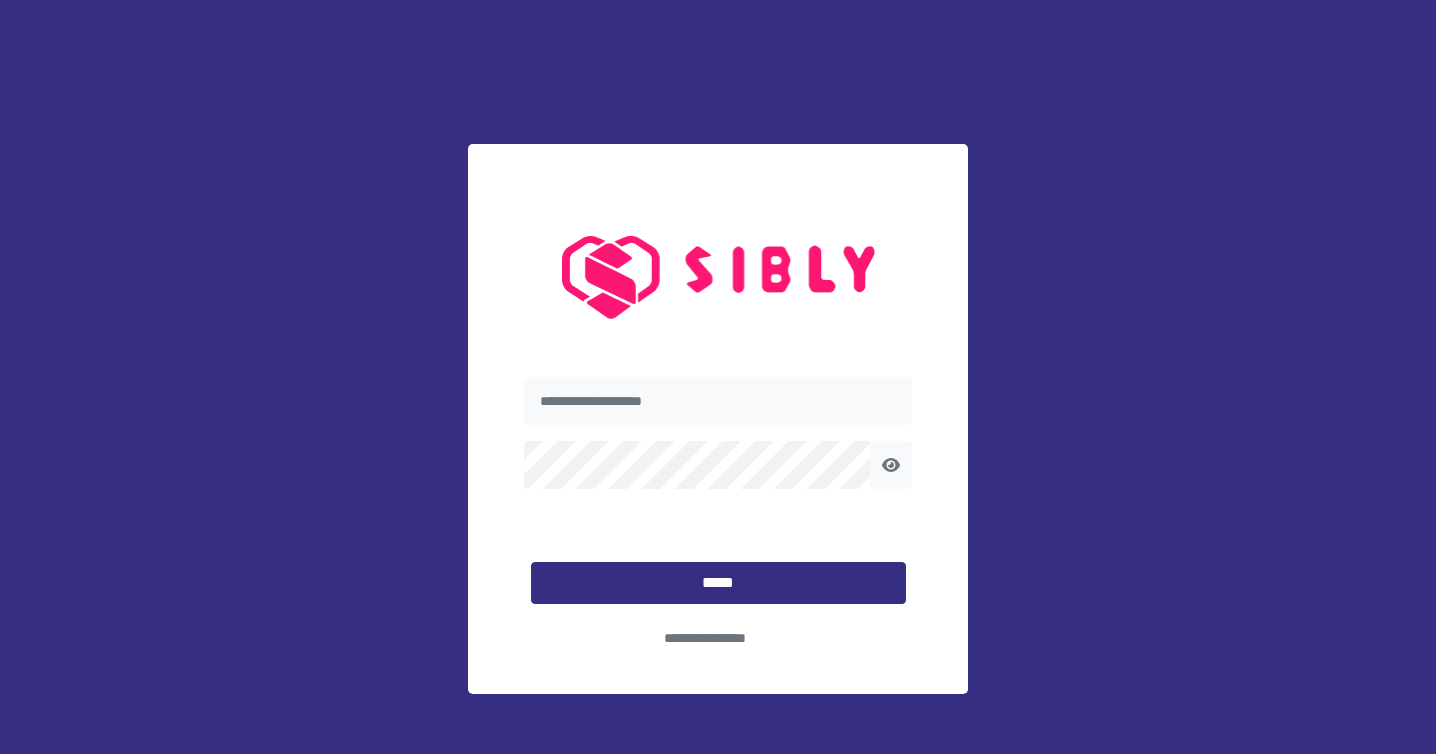 scroll, scrollTop: 0, scrollLeft: 0, axis: both 